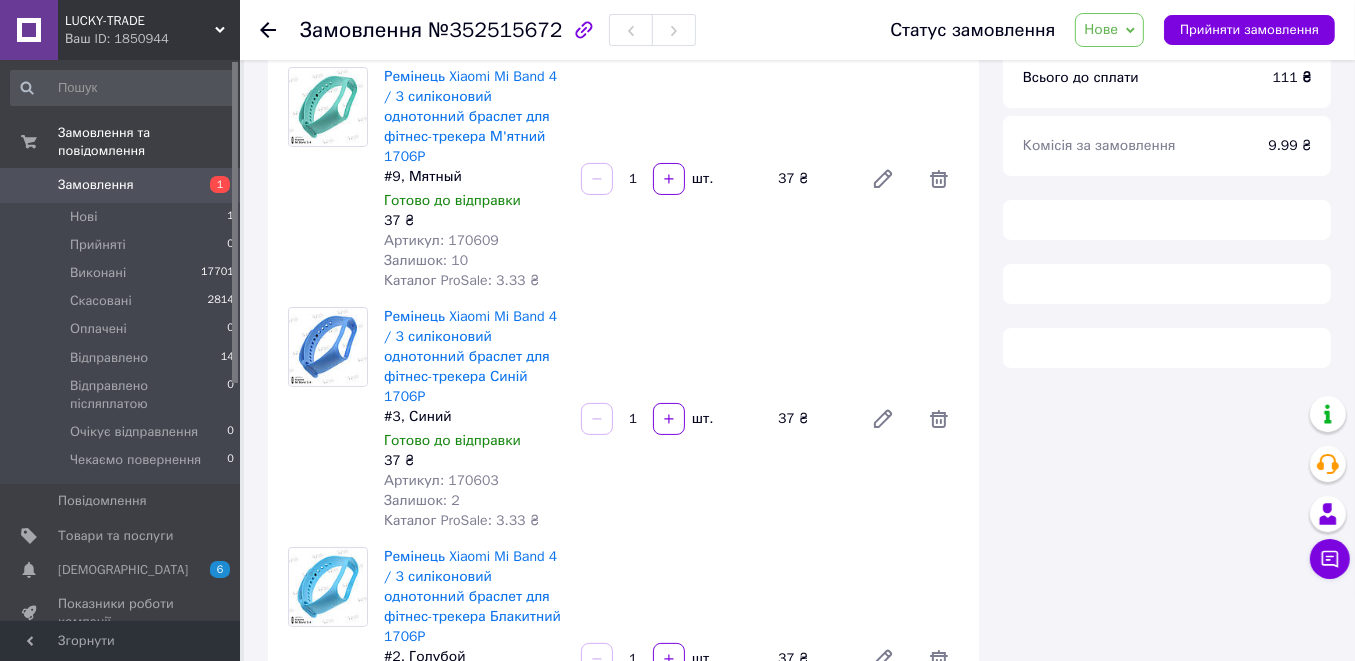 scroll, scrollTop: 0, scrollLeft: 0, axis: both 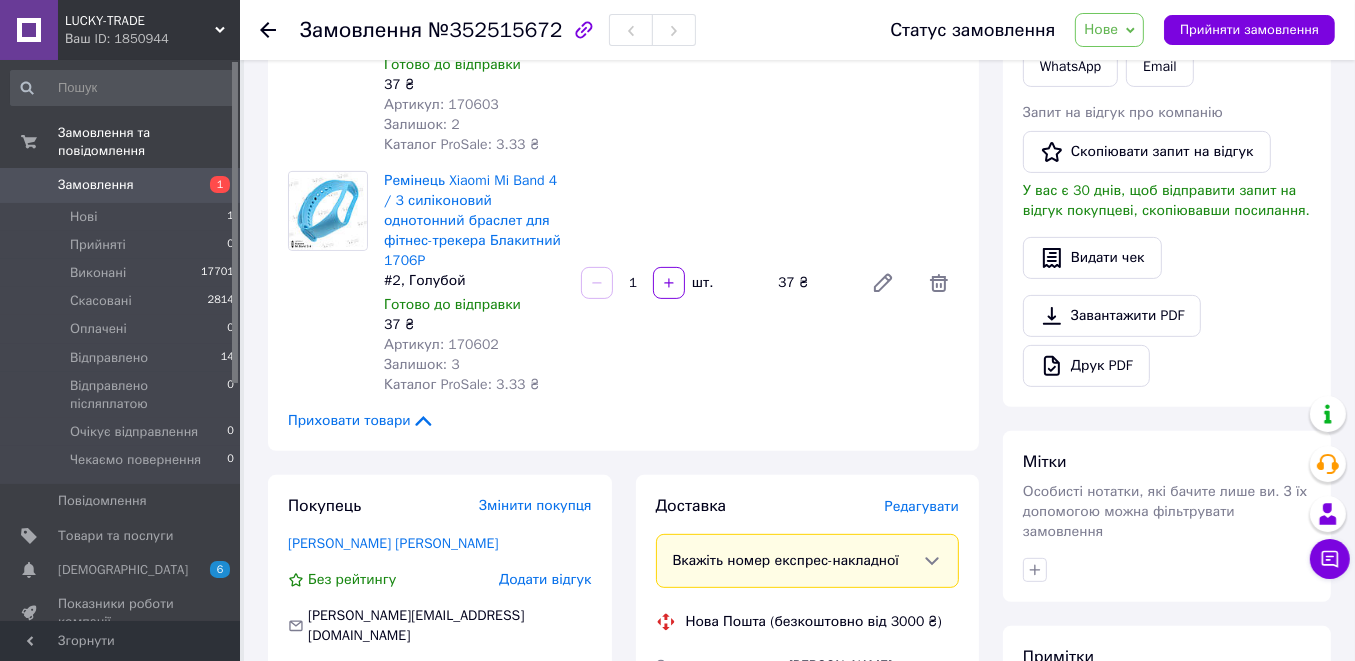 click on "Артикул: 170602" at bounding box center (441, 344) 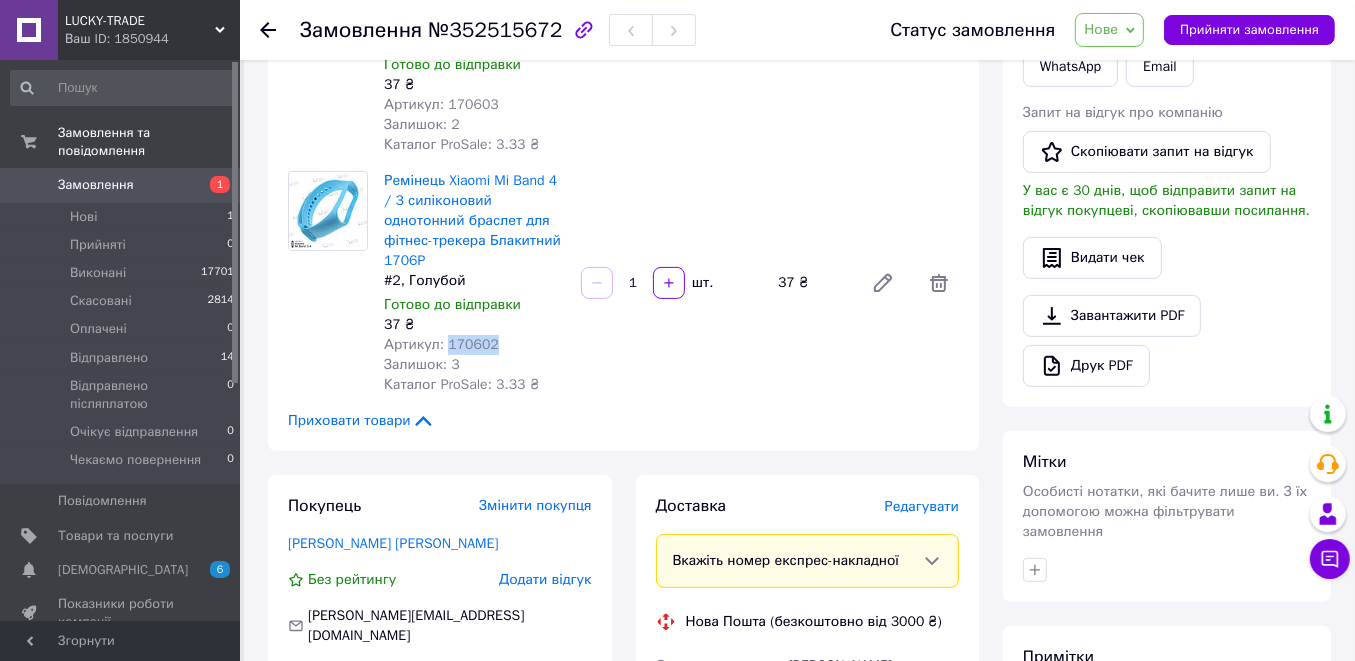 click on "Артикул: 170602" at bounding box center (441, 344) 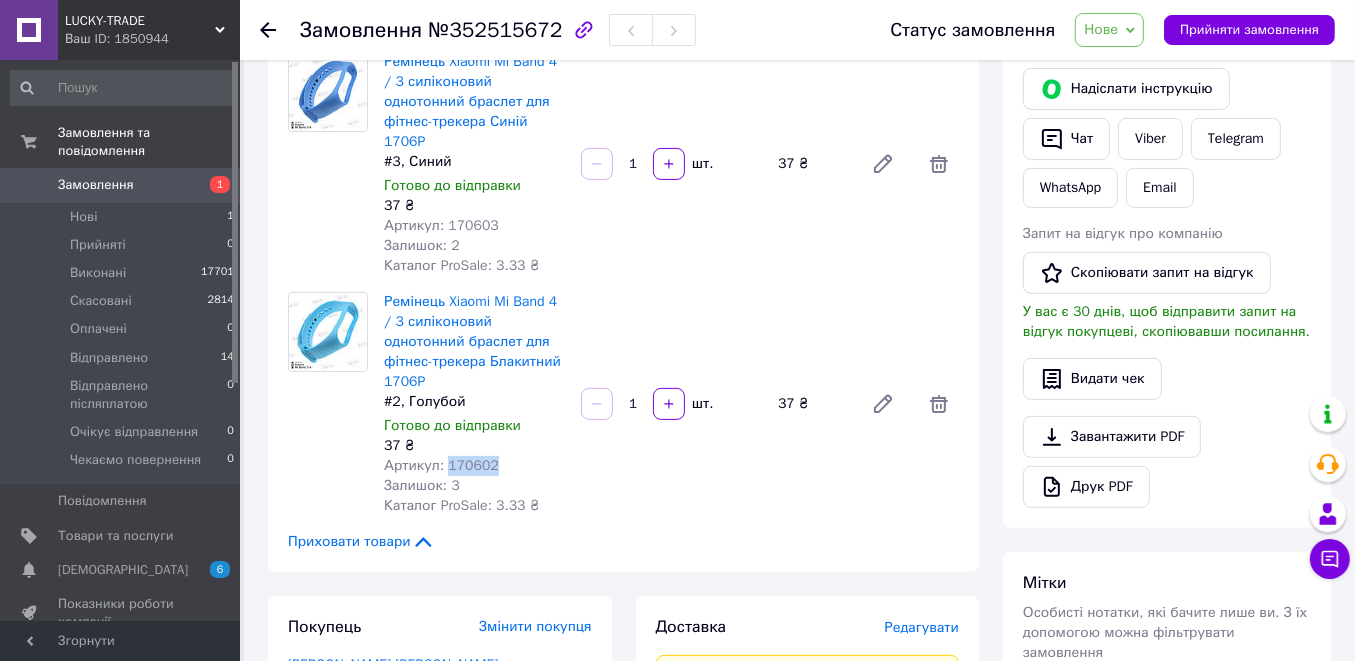 scroll, scrollTop: 140, scrollLeft: 0, axis: vertical 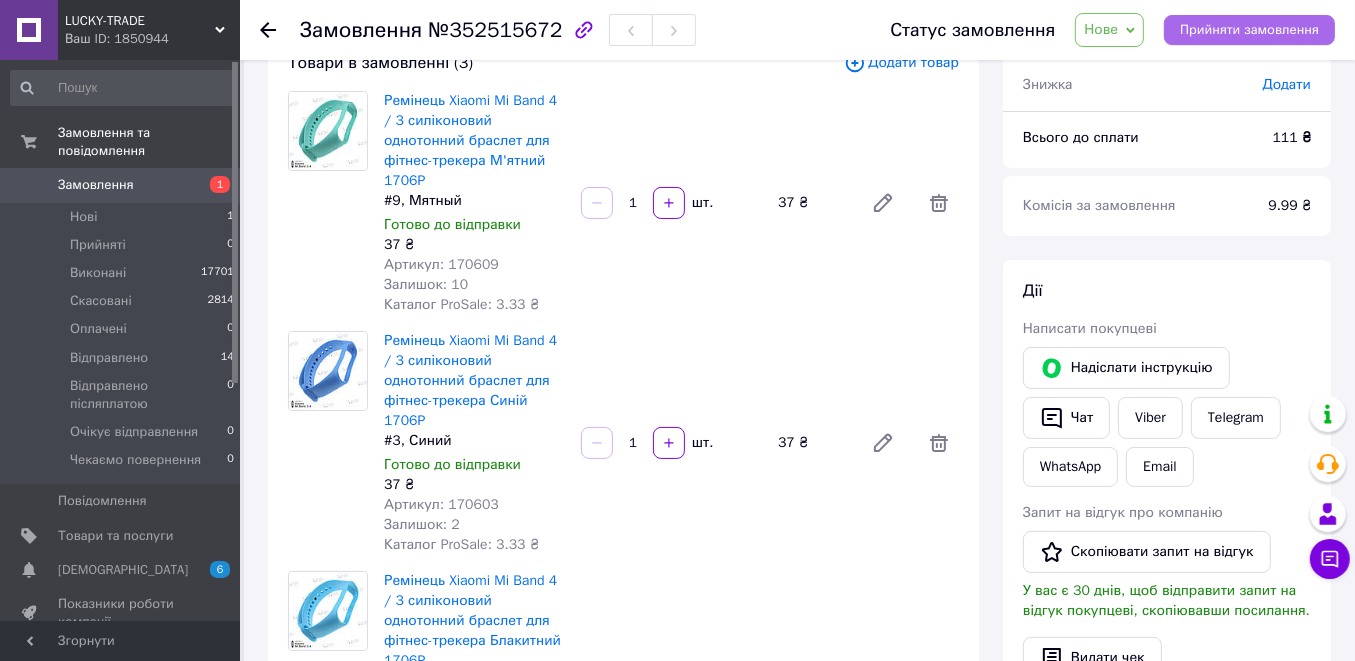 click on "Прийняти замовлення" at bounding box center [1249, 30] 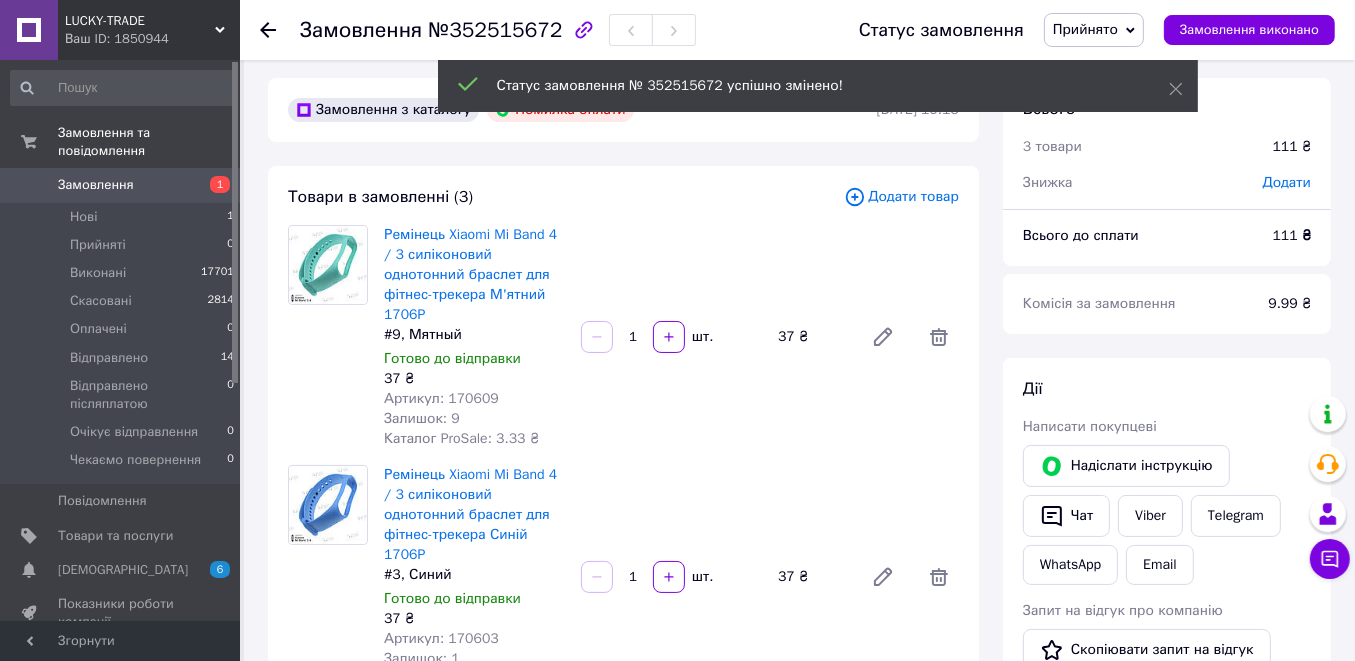 scroll, scrollTop: 0, scrollLeft: 0, axis: both 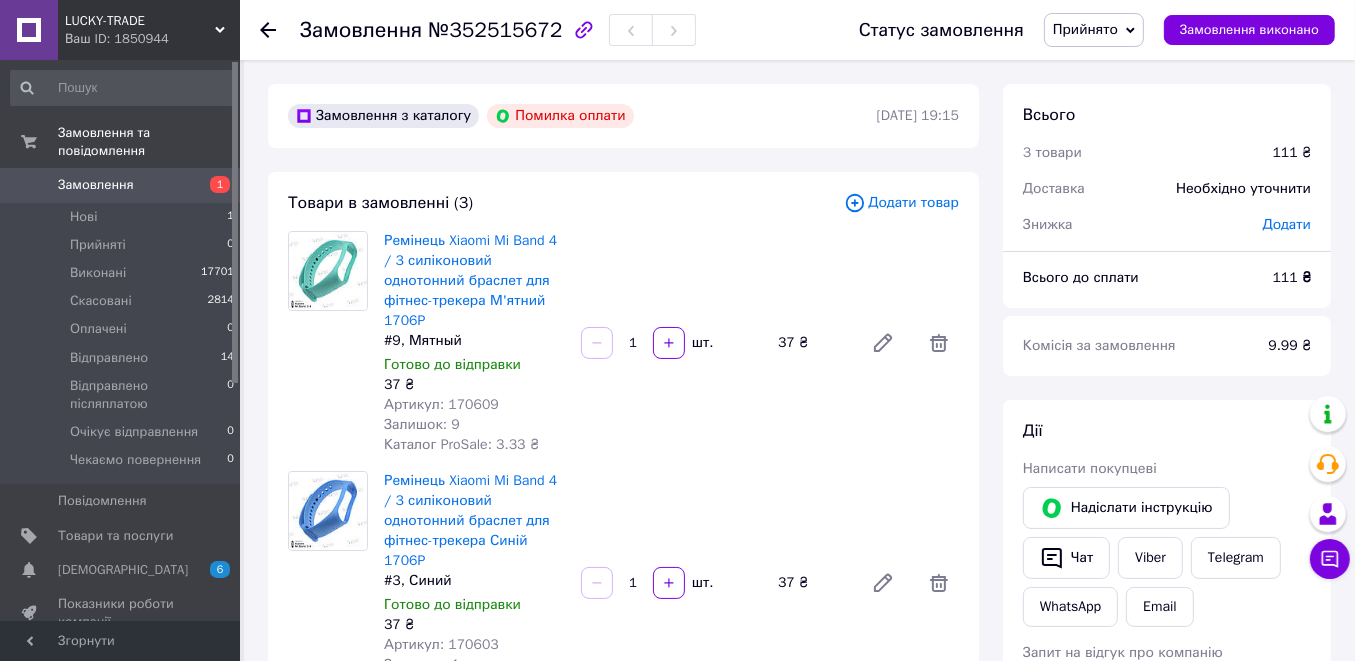 click on "№352515672" at bounding box center [495, 30] 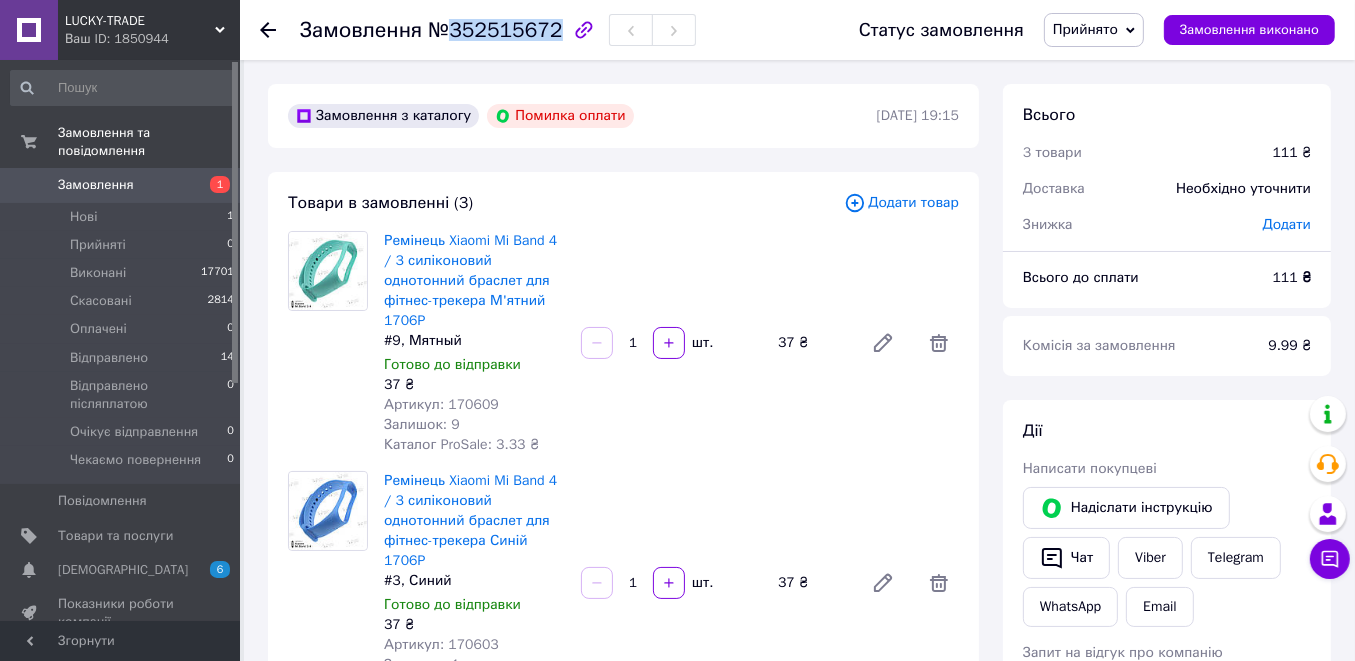 click on "№352515672" at bounding box center (495, 30) 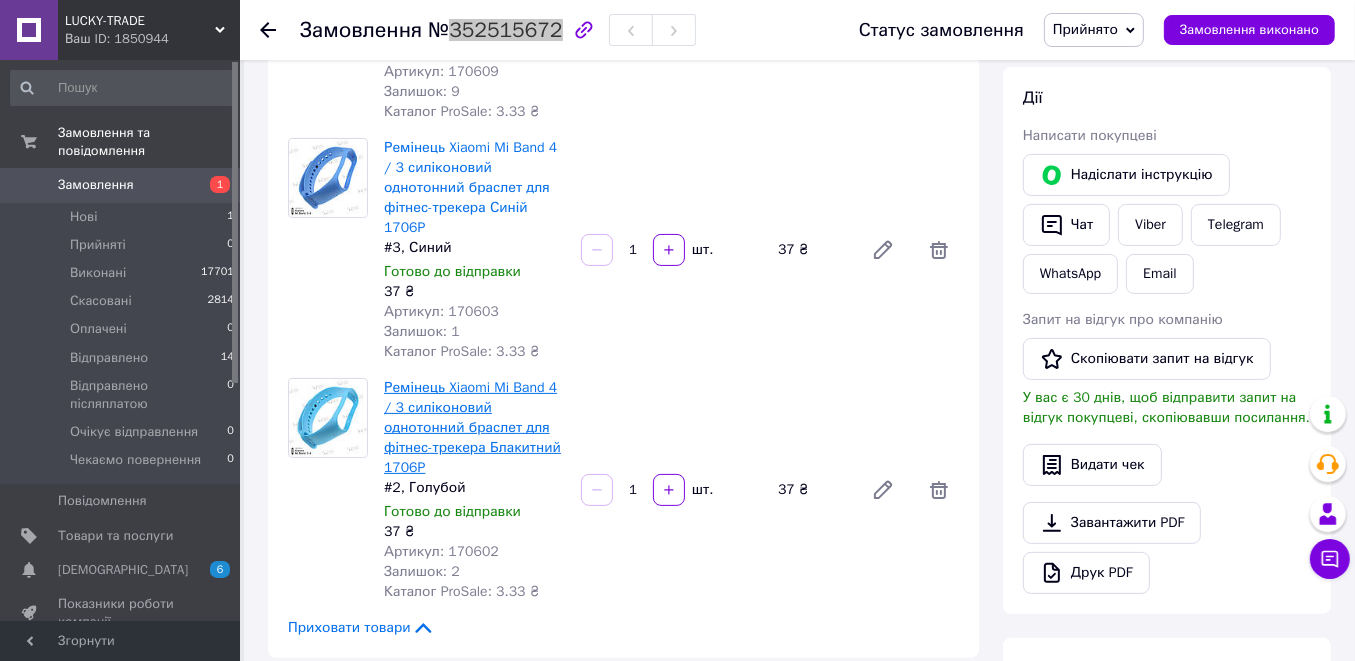 scroll, scrollTop: 0, scrollLeft: 0, axis: both 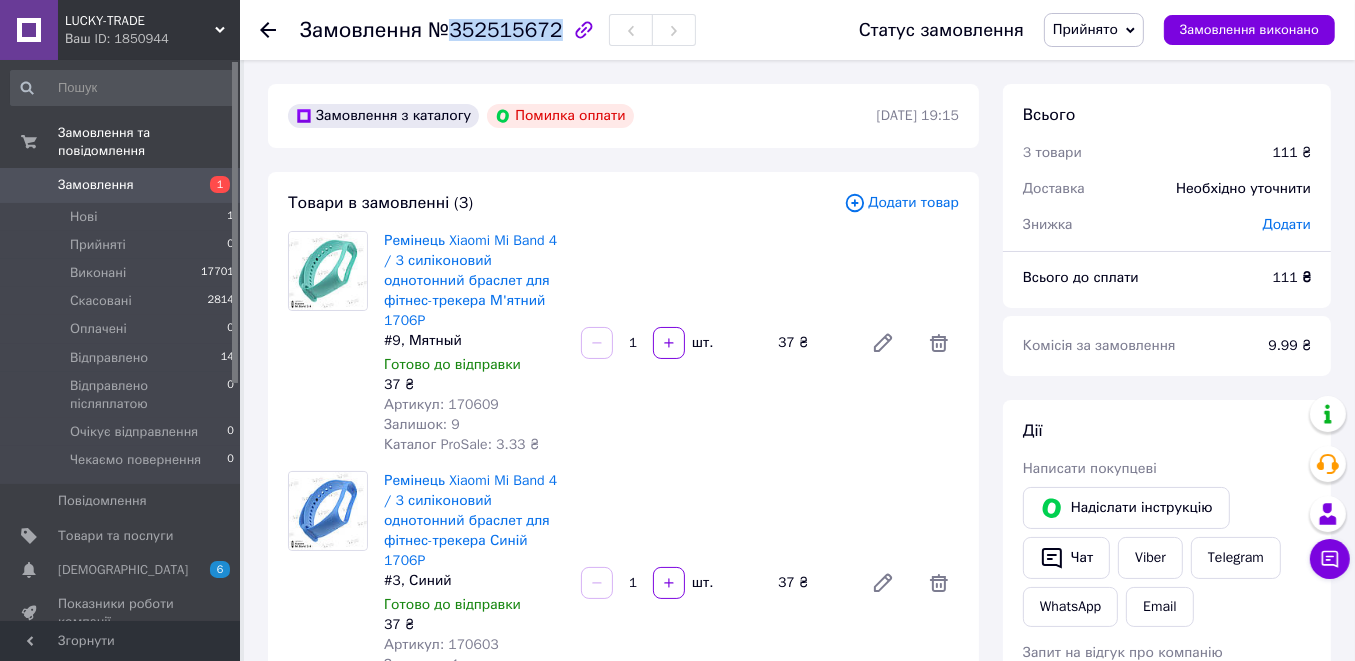 click on "№352515672" at bounding box center [495, 30] 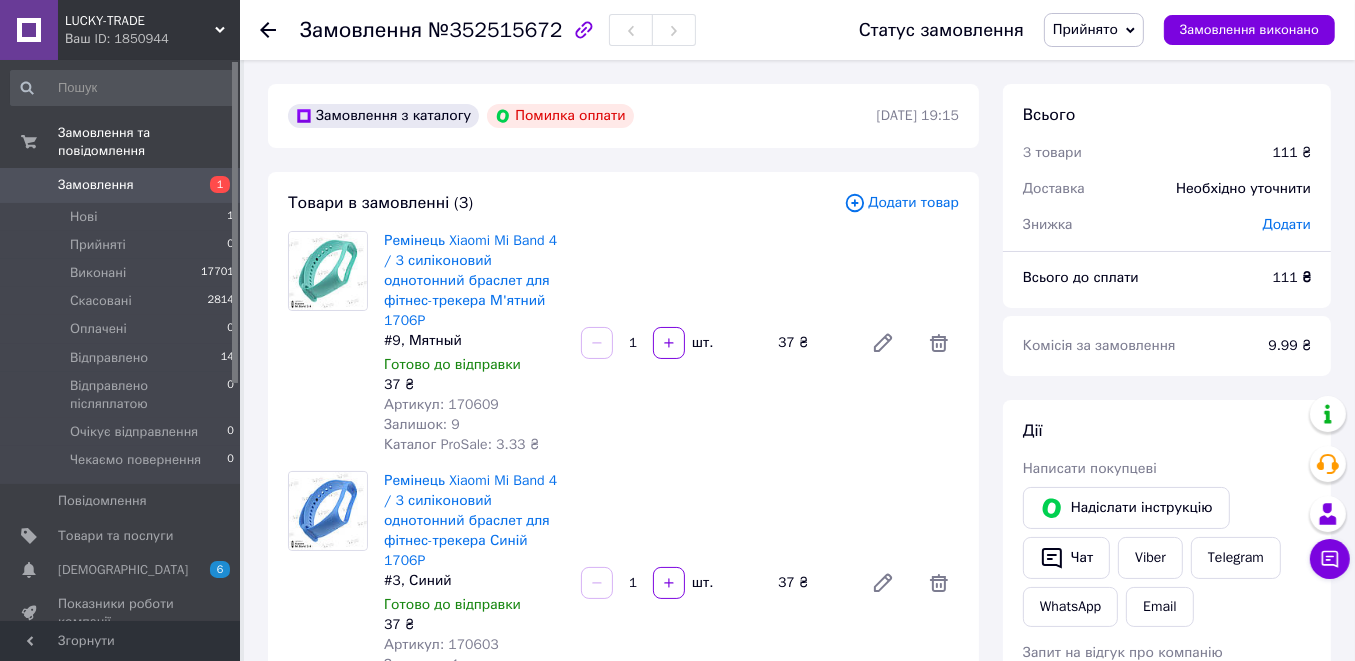 click on "Артикул: 170609" at bounding box center [441, 404] 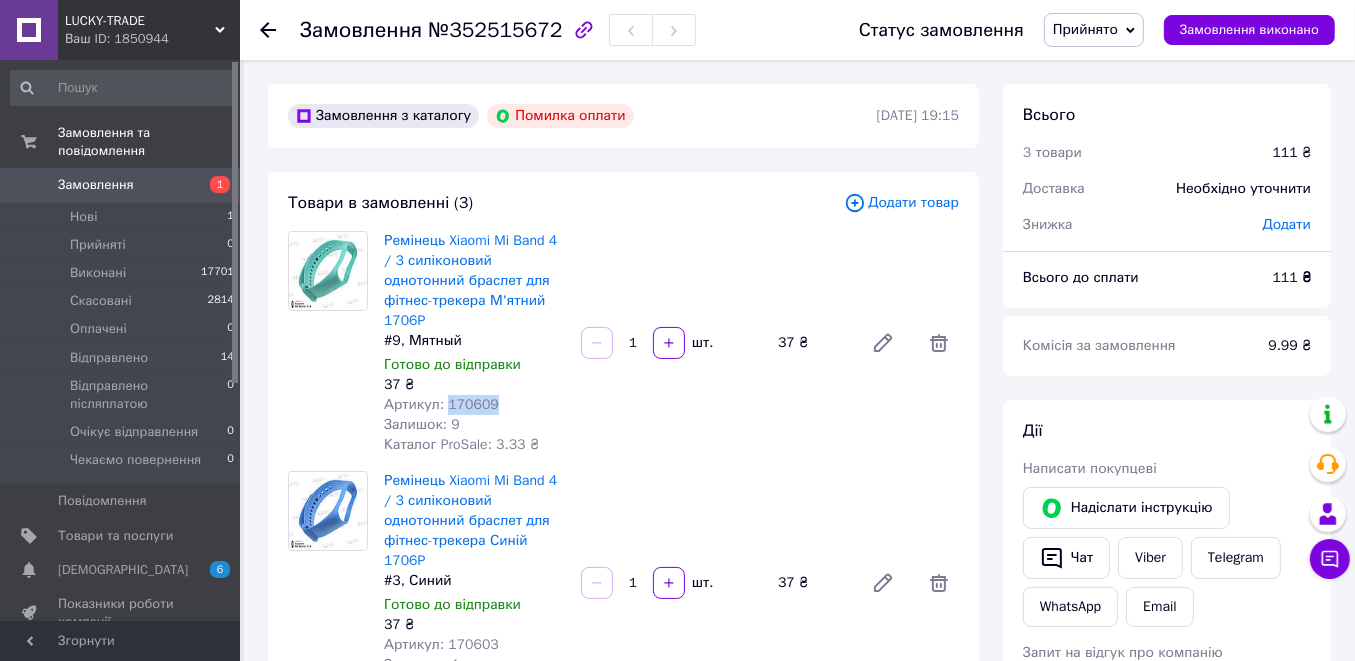 click on "Артикул: 170609" at bounding box center [441, 404] 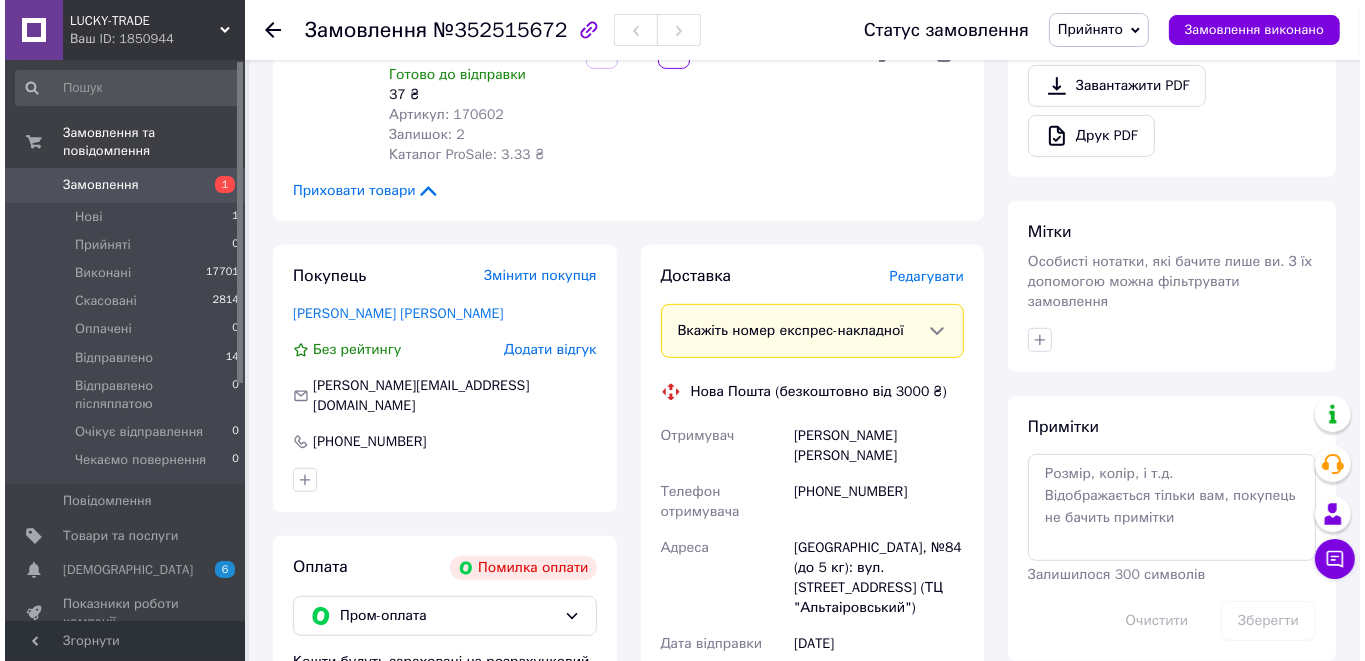 scroll, scrollTop: 800, scrollLeft: 0, axis: vertical 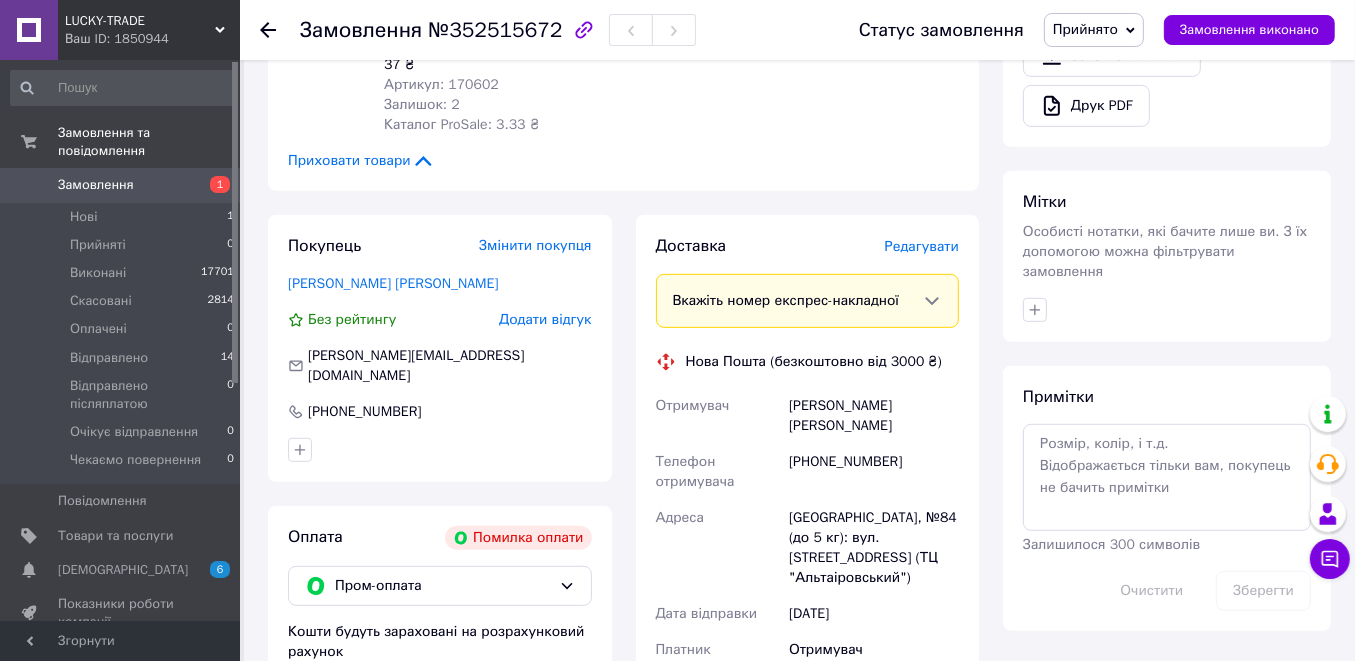 click on "Редагувати" at bounding box center (922, 246) 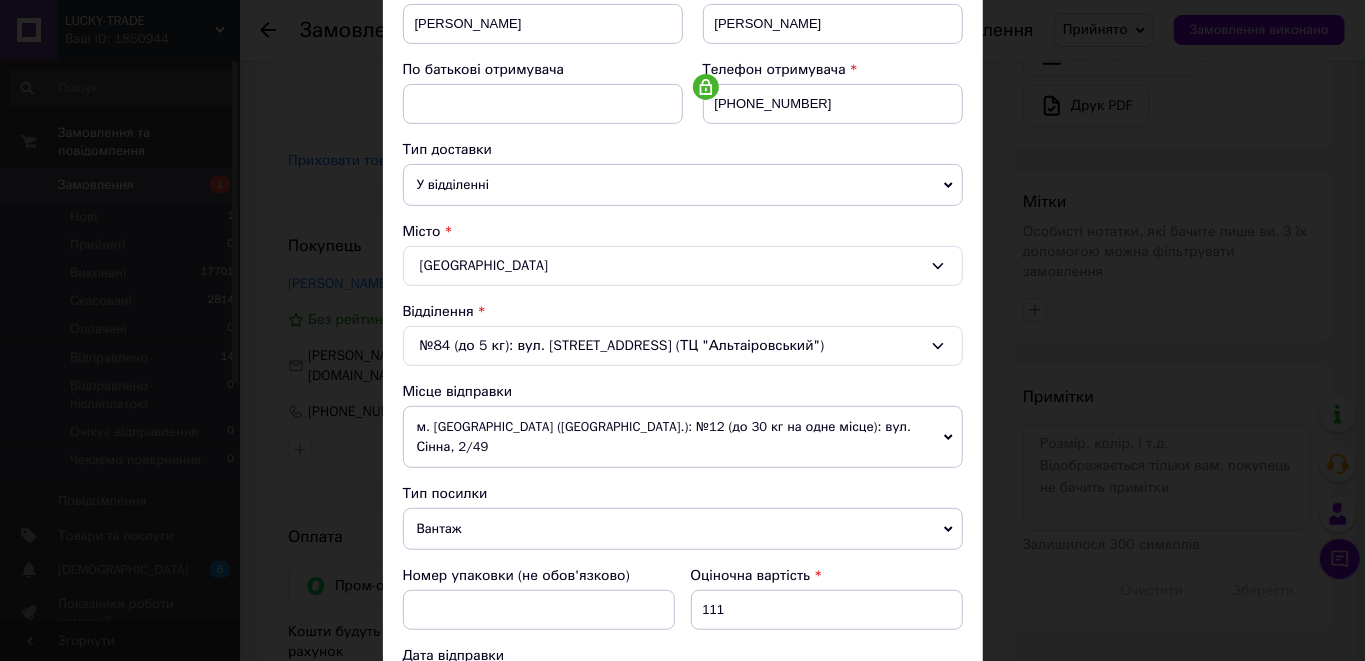 scroll, scrollTop: 333, scrollLeft: 0, axis: vertical 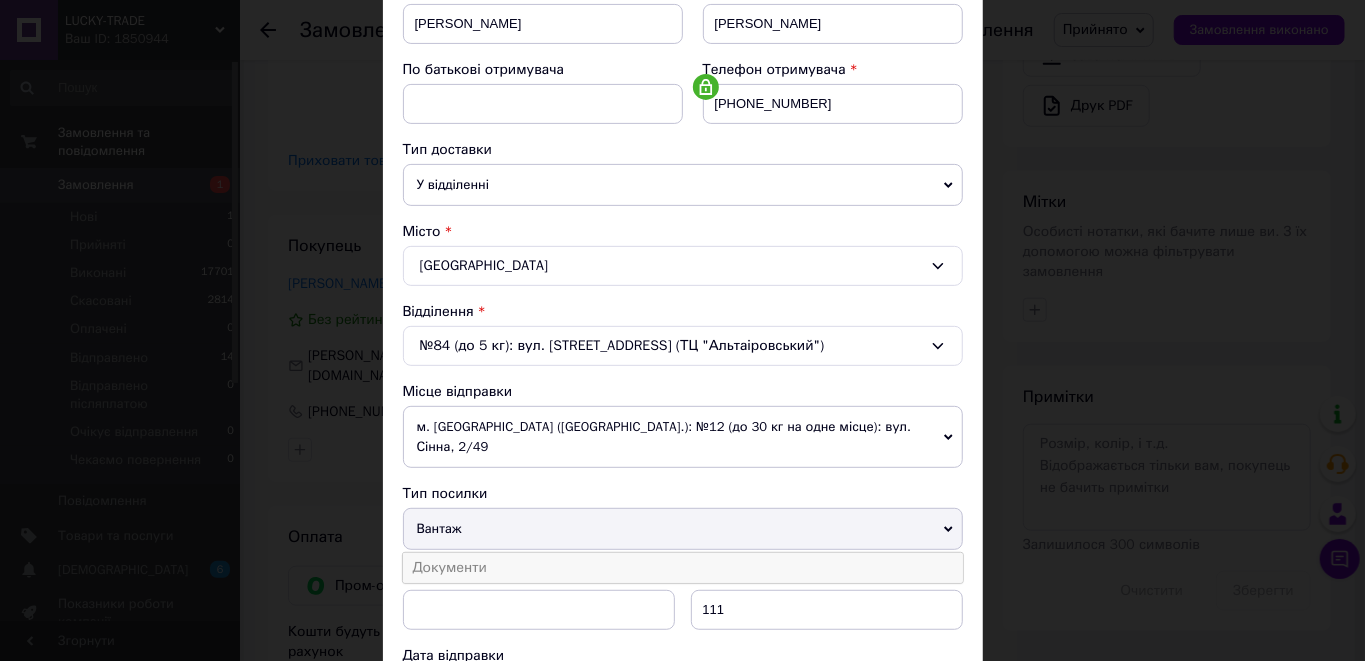 click on "Документи" at bounding box center [683, 568] 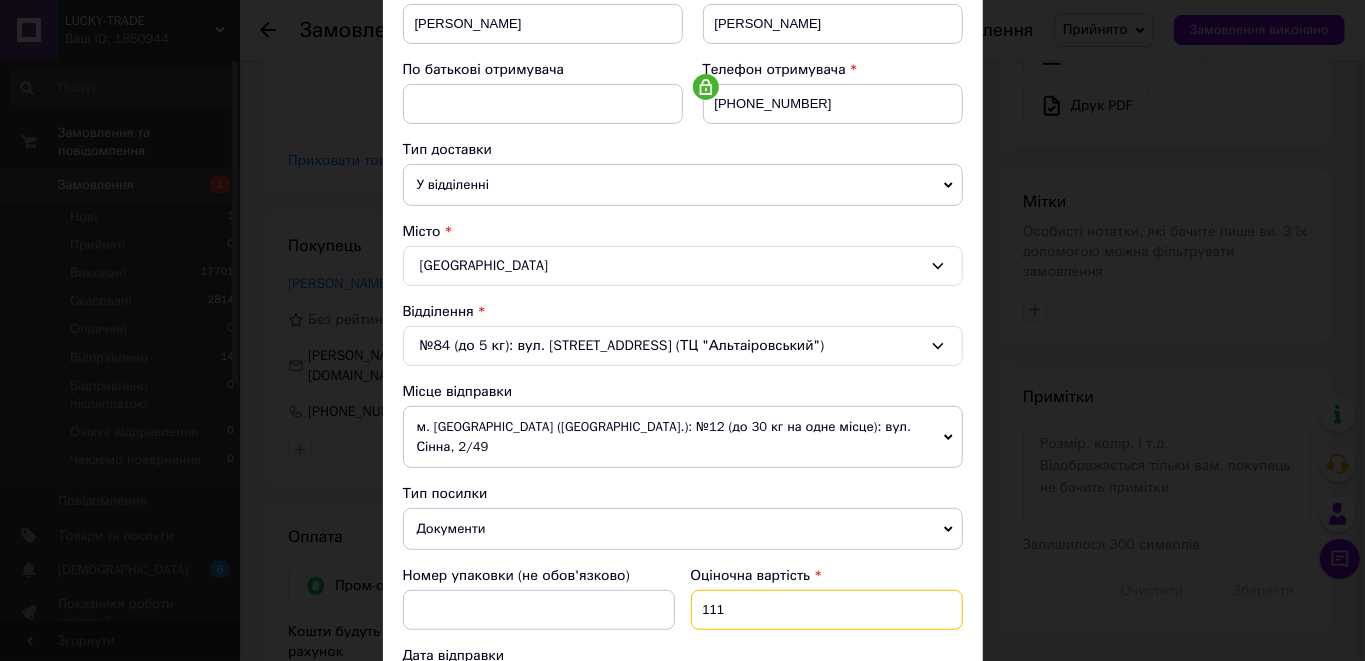 click on "111" at bounding box center (827, 610) 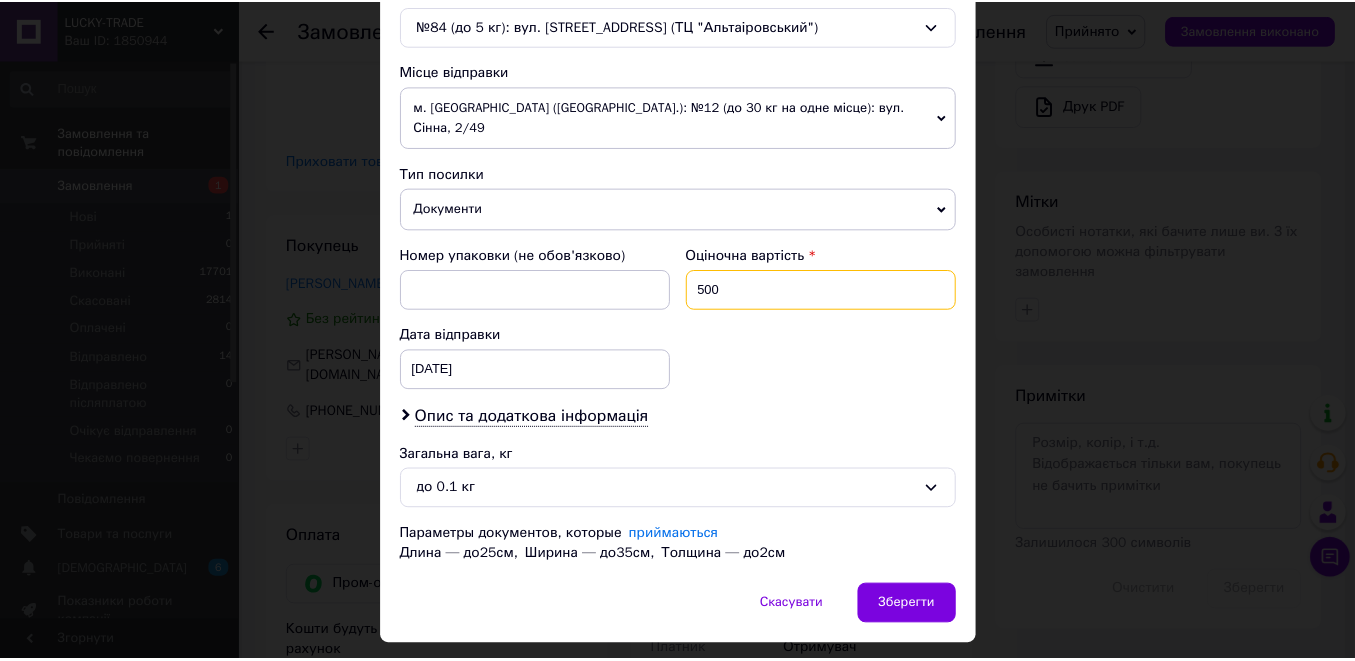scroll, scrollTop: 674, scrollLeft: 0, axis: vertical 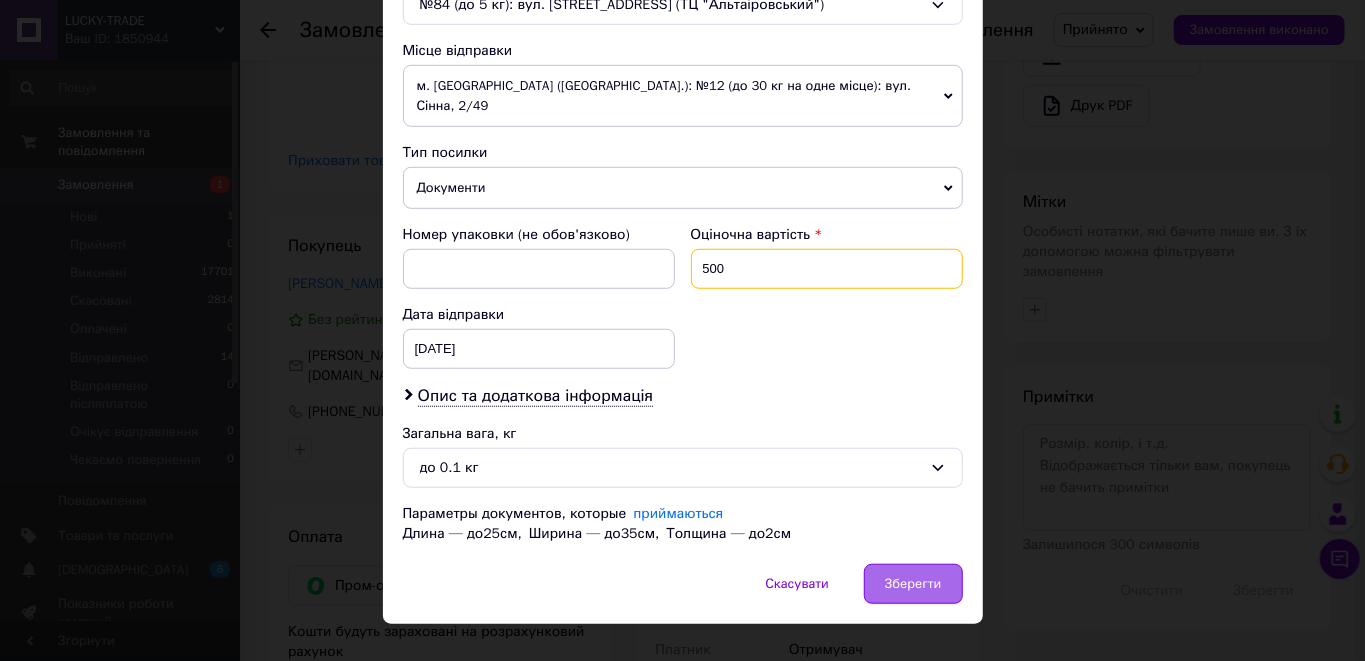 type on "500" 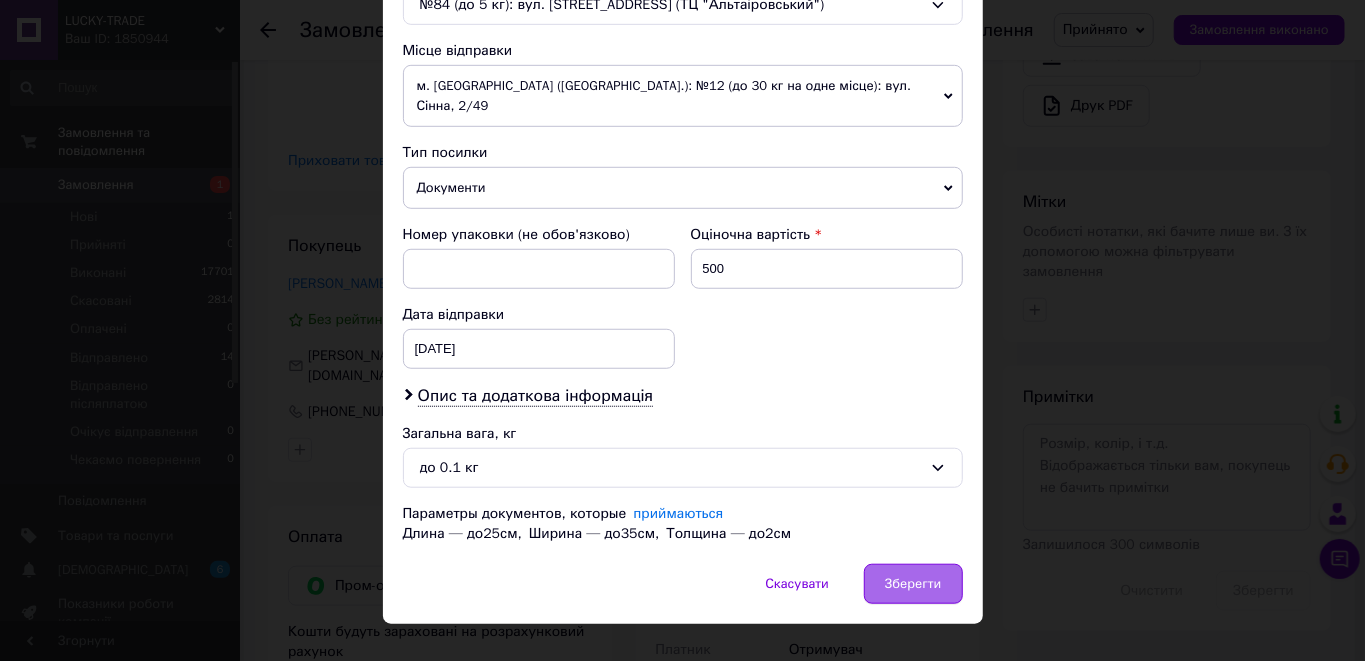 click on "Зберегти" at bounding box center (913, 584) 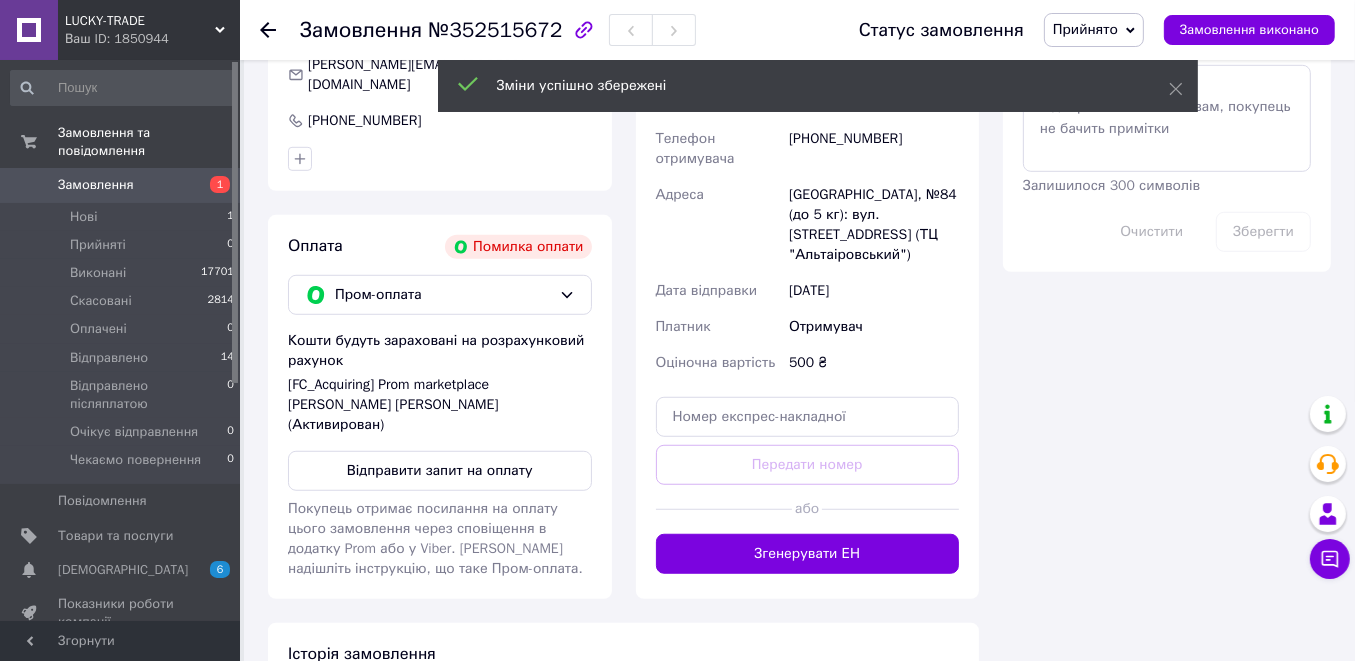 scroll, scrollTop: 1133, scrollLeft: 0, axis: vertical 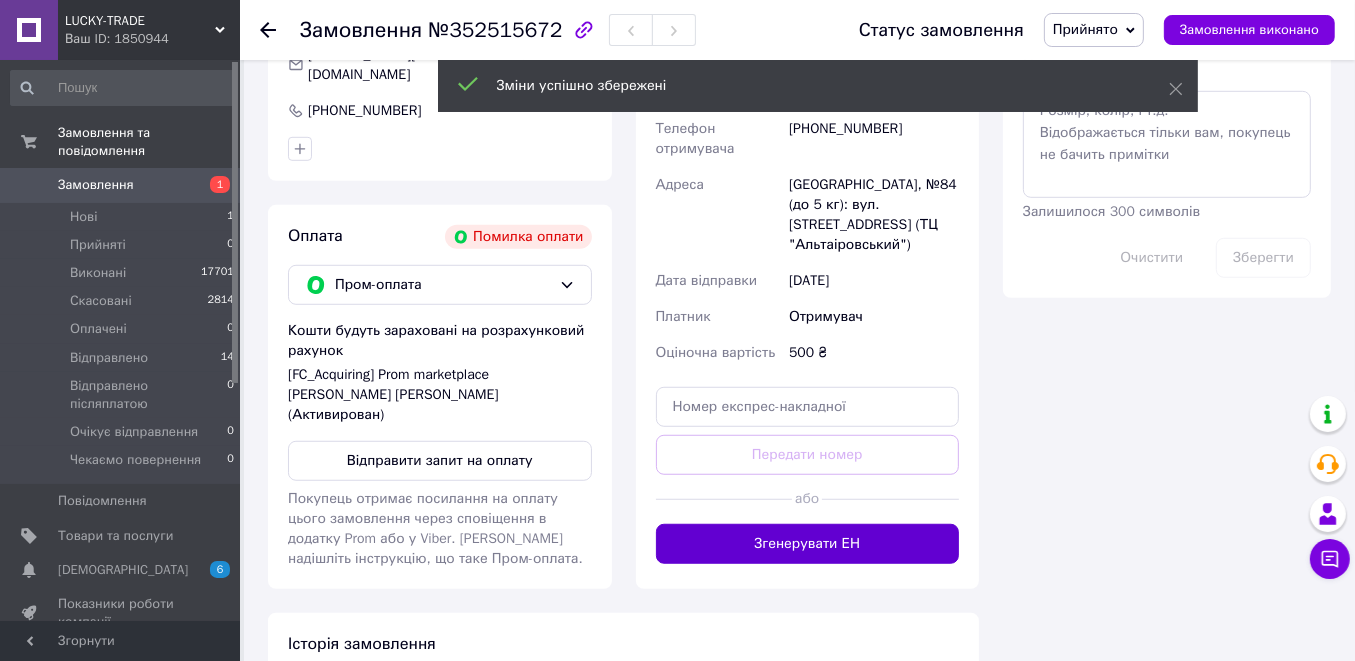 click on "Згенерувати ЕН" at bounding box center (808, 544) 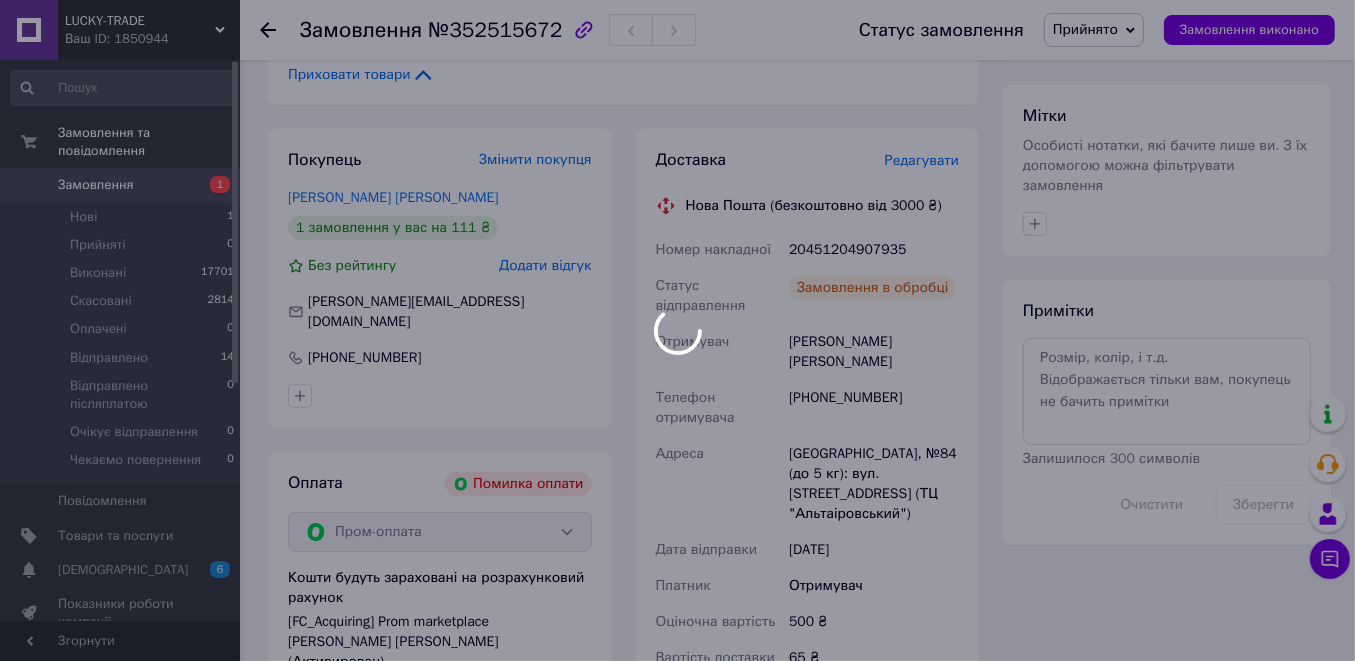 scroll, scrollTop: 866, scrollLeft: 0, axis: vertical 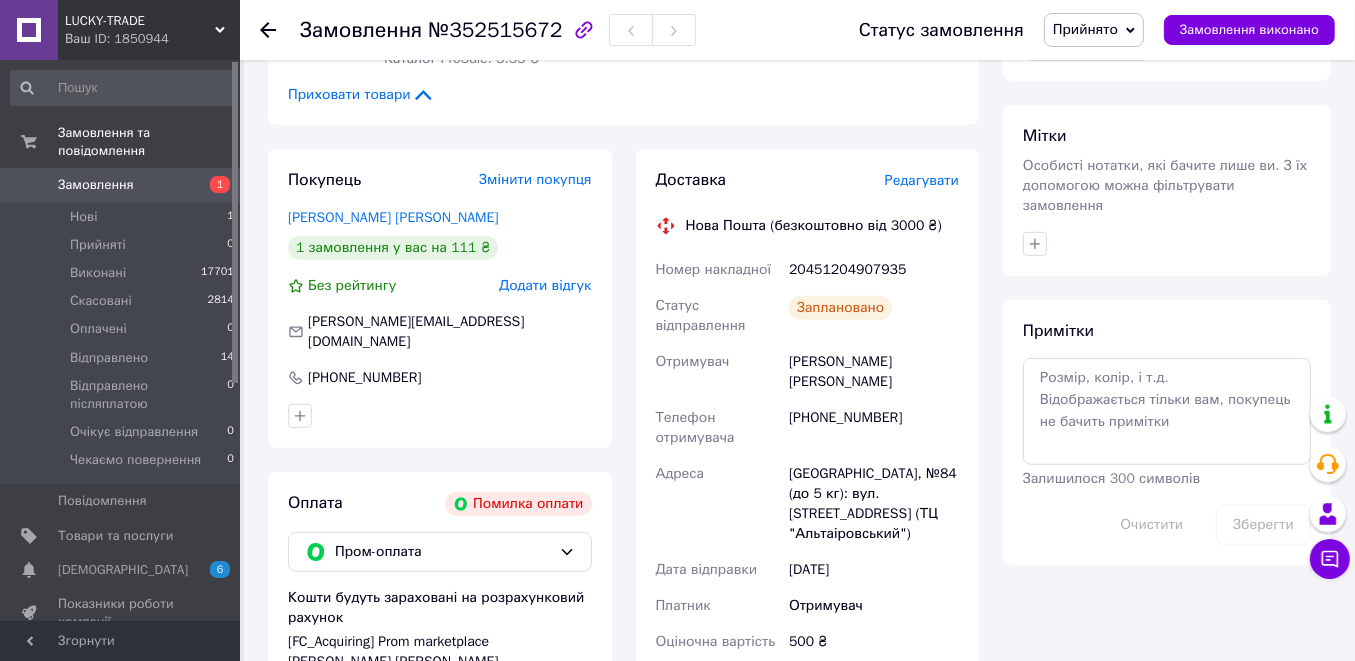click on "Прийнято" at bounding box center [1085, 29] 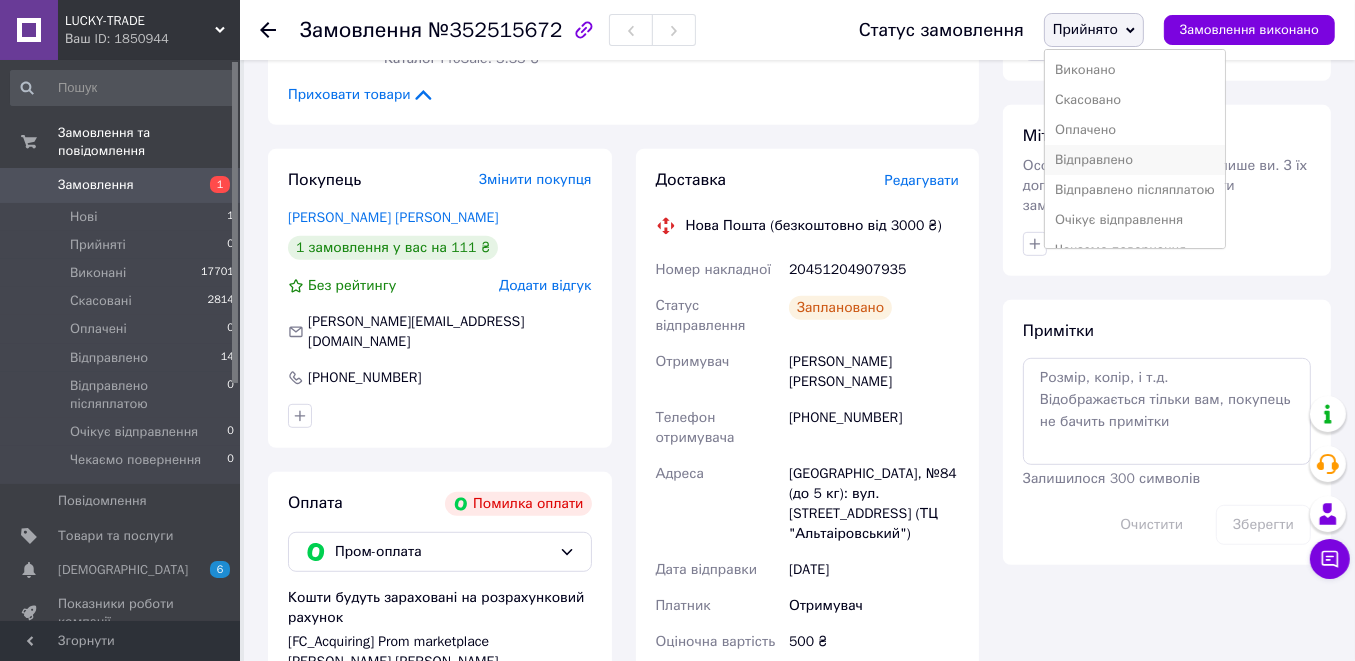 click on "Відправлено" at bounding box center (1135, 160) 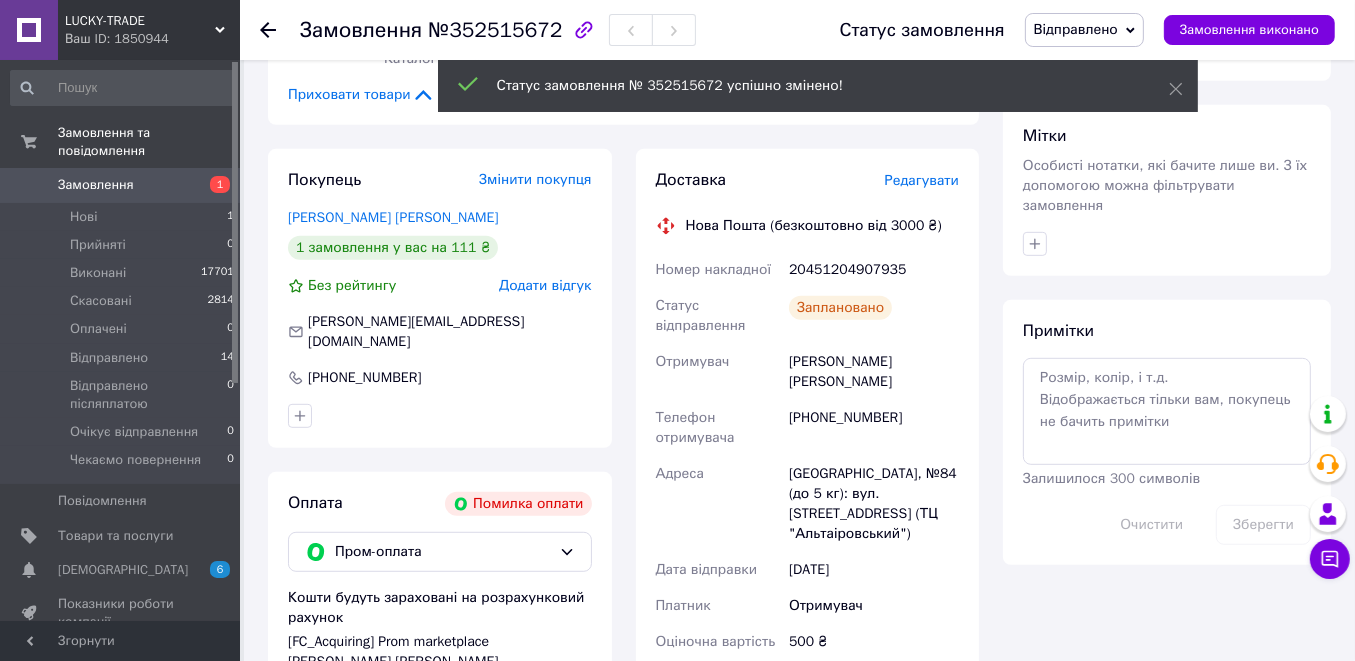click on "20451204907935" at bounding box center (874, 270) 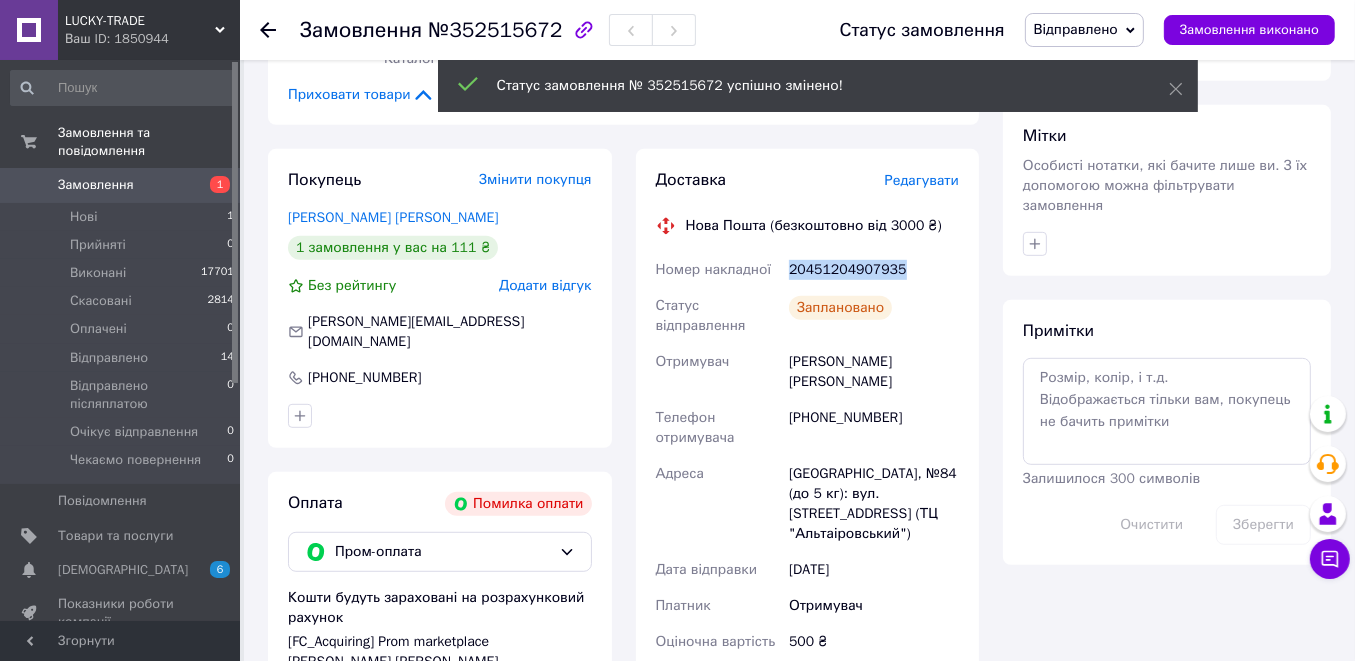 click on "20451204907935" at bounding box center (874, 270) 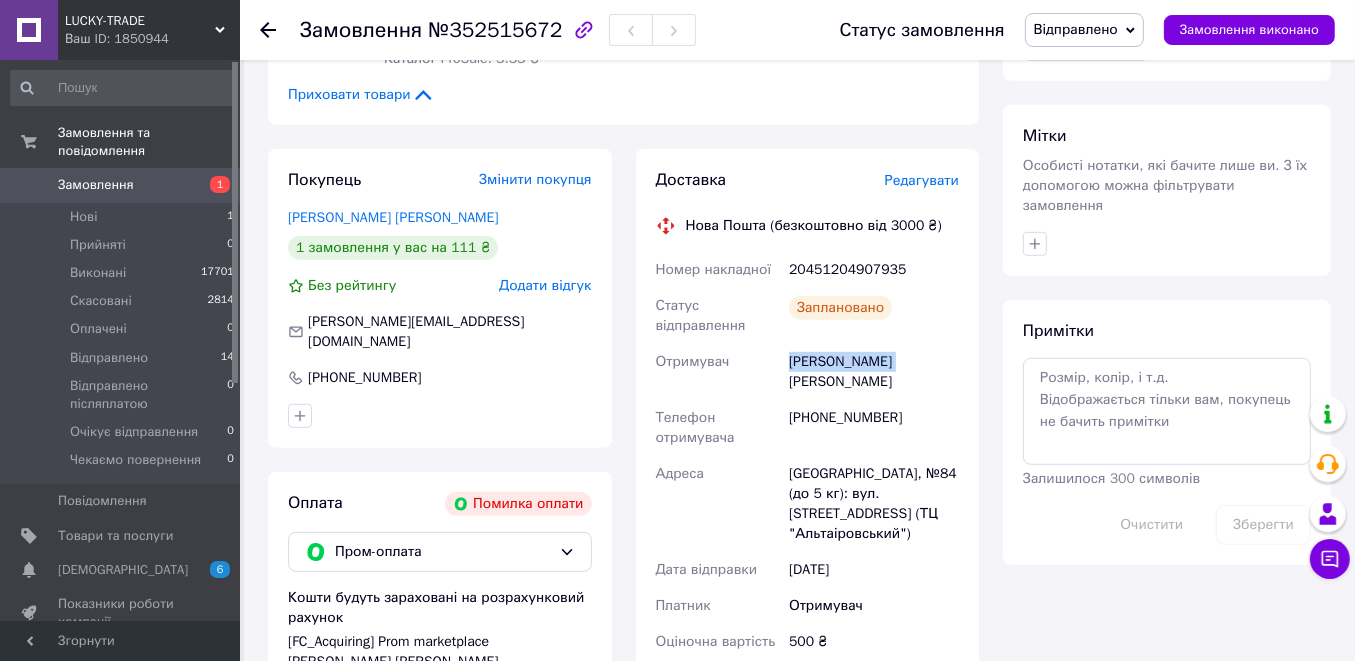 drag, startPoint x: 905, startPoint y: 346, endPoint x: 759, endPoint y: 339, distance: 146.16771 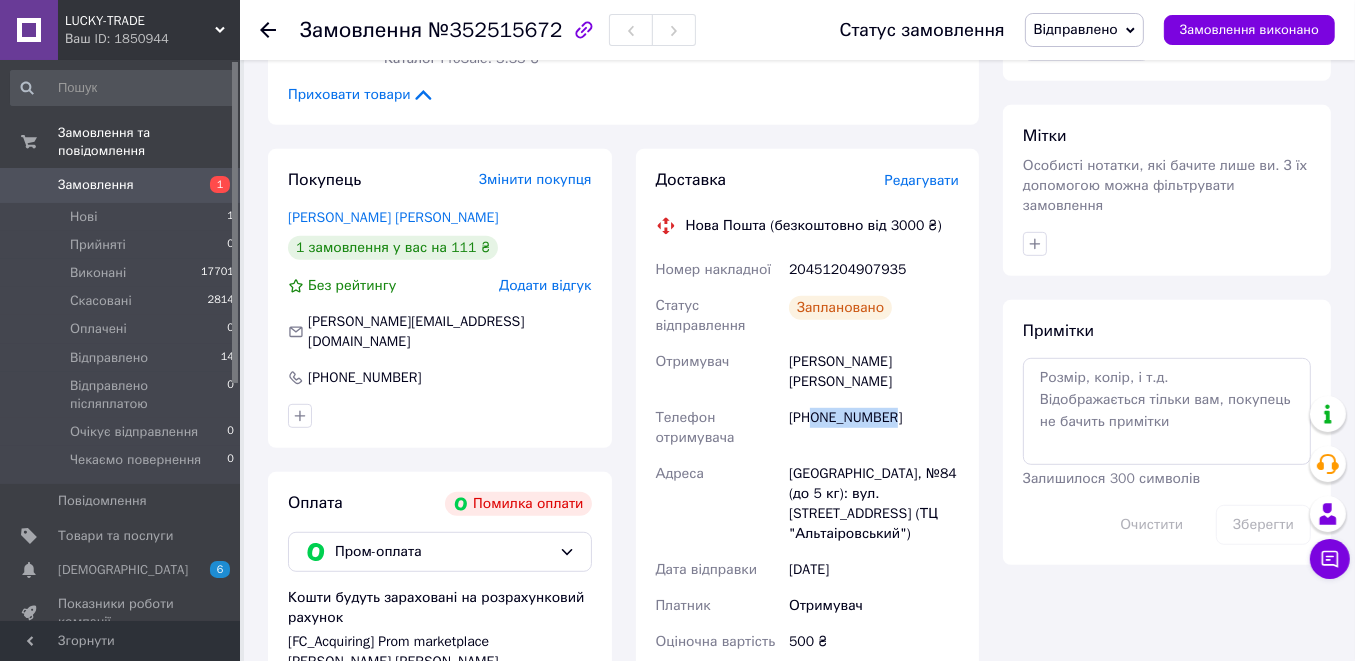 drag, startPoint x: 926, startPoint y: 382, endPoint x: 811, endPoint y: 374, distance: 115.27792 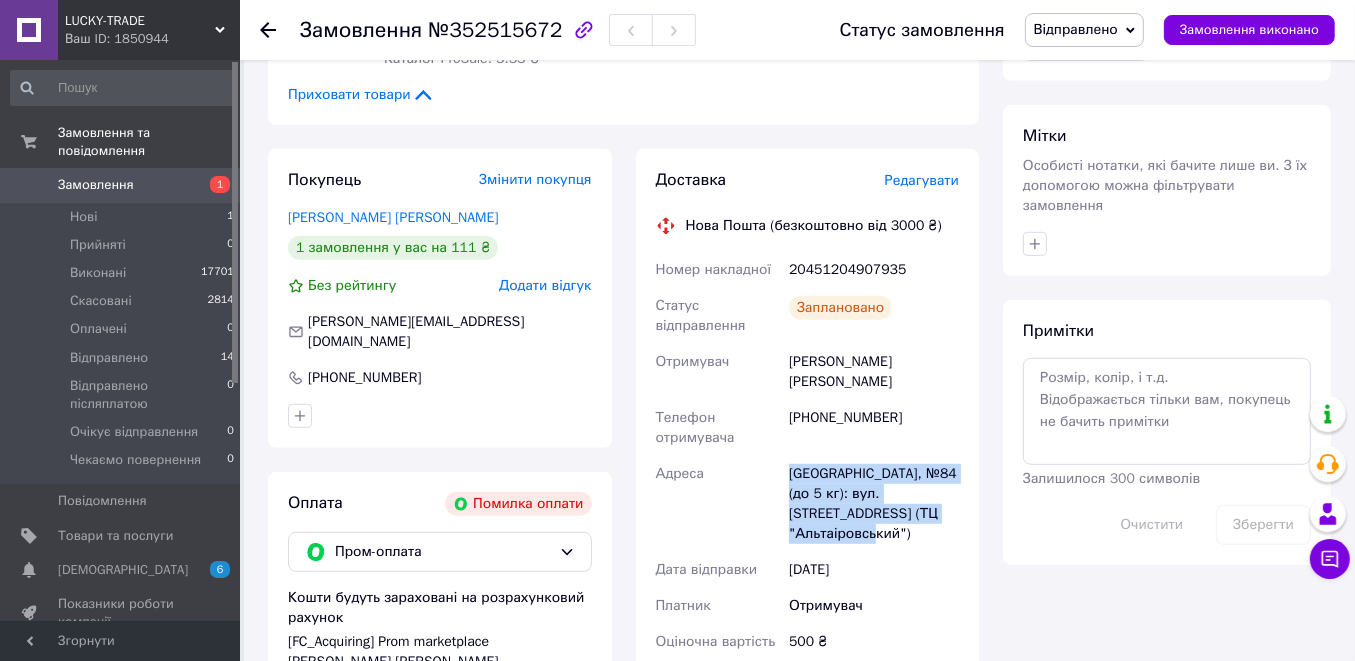 drag, startPoint x: 937, startPoint y: 477, endPoint x: 781, endPoint y: 444, distance: 159.4522 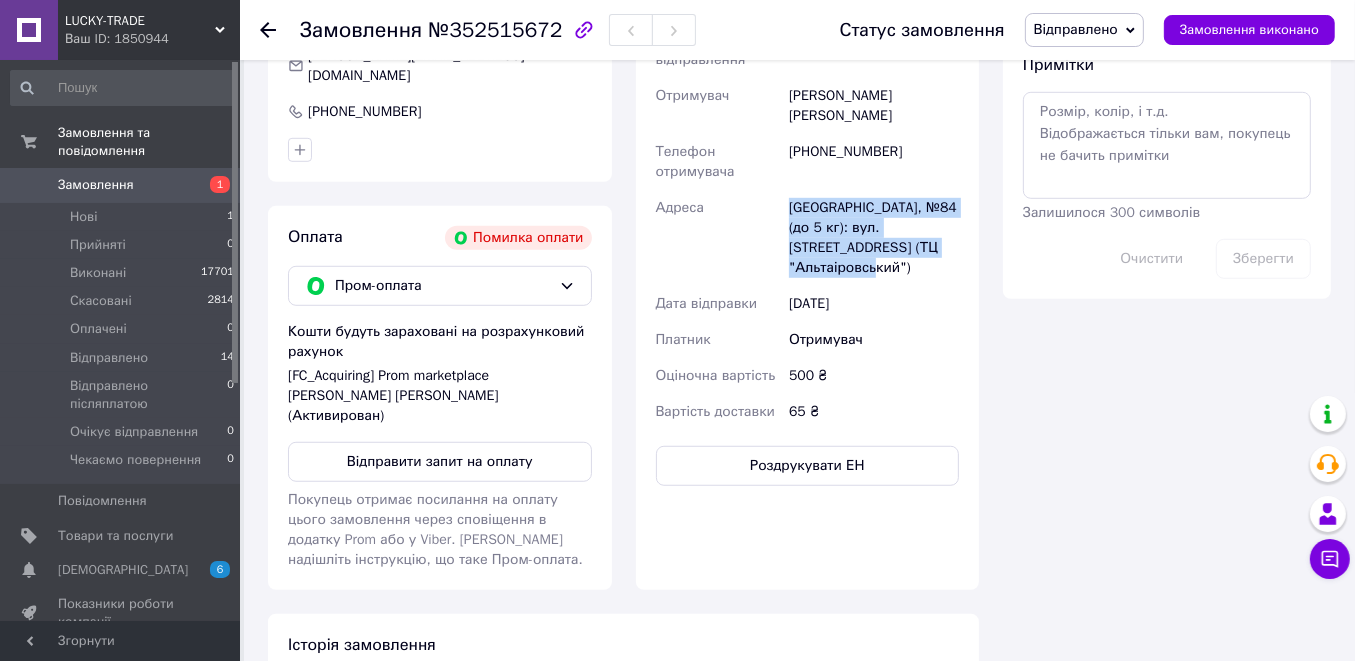 scroll, scrollTop: 1133, scrollLeft: 0, axis: vertical 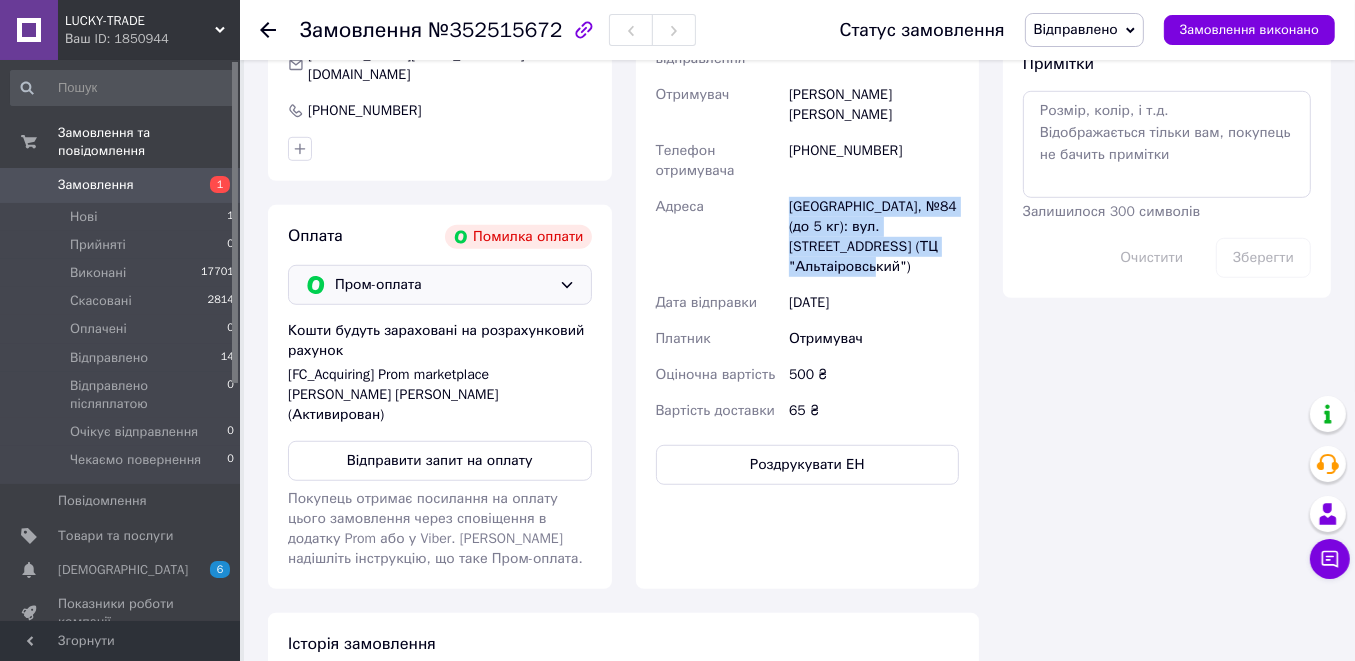 click on "Пром-оплата" at bounding box center [443, 285] 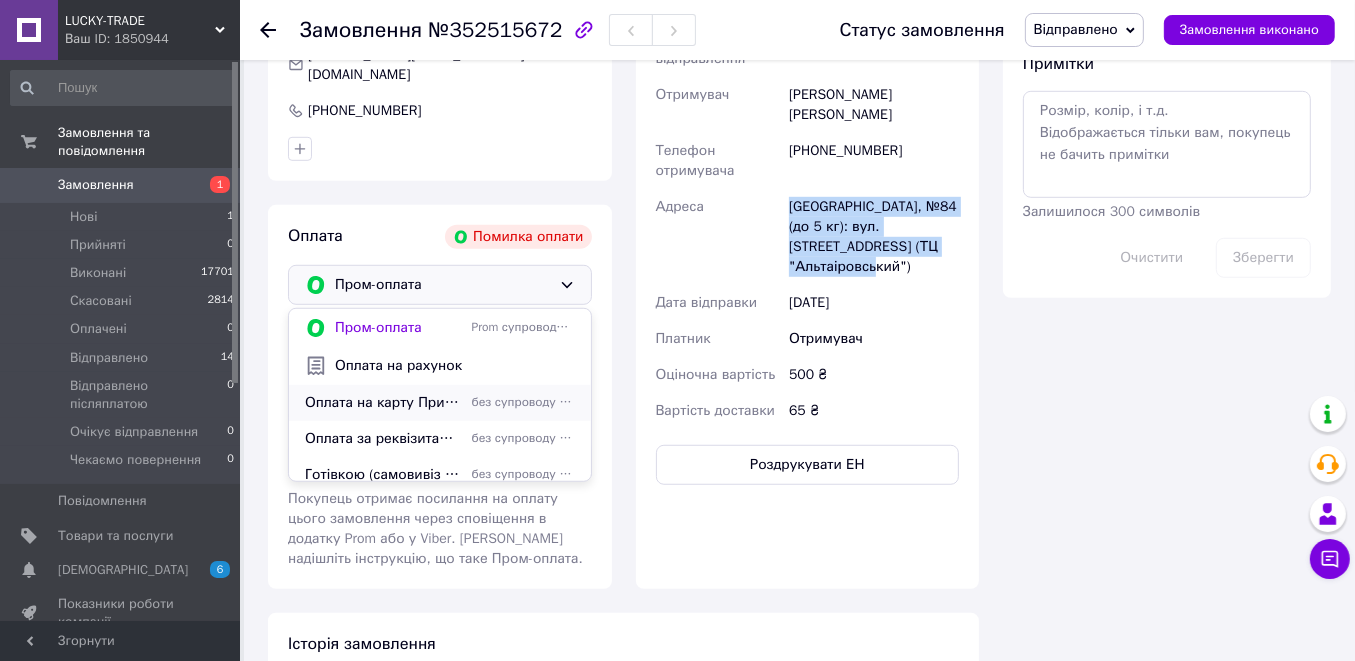 click on "Оплата на карту Приватбанка" at bounding box center (384, 403) 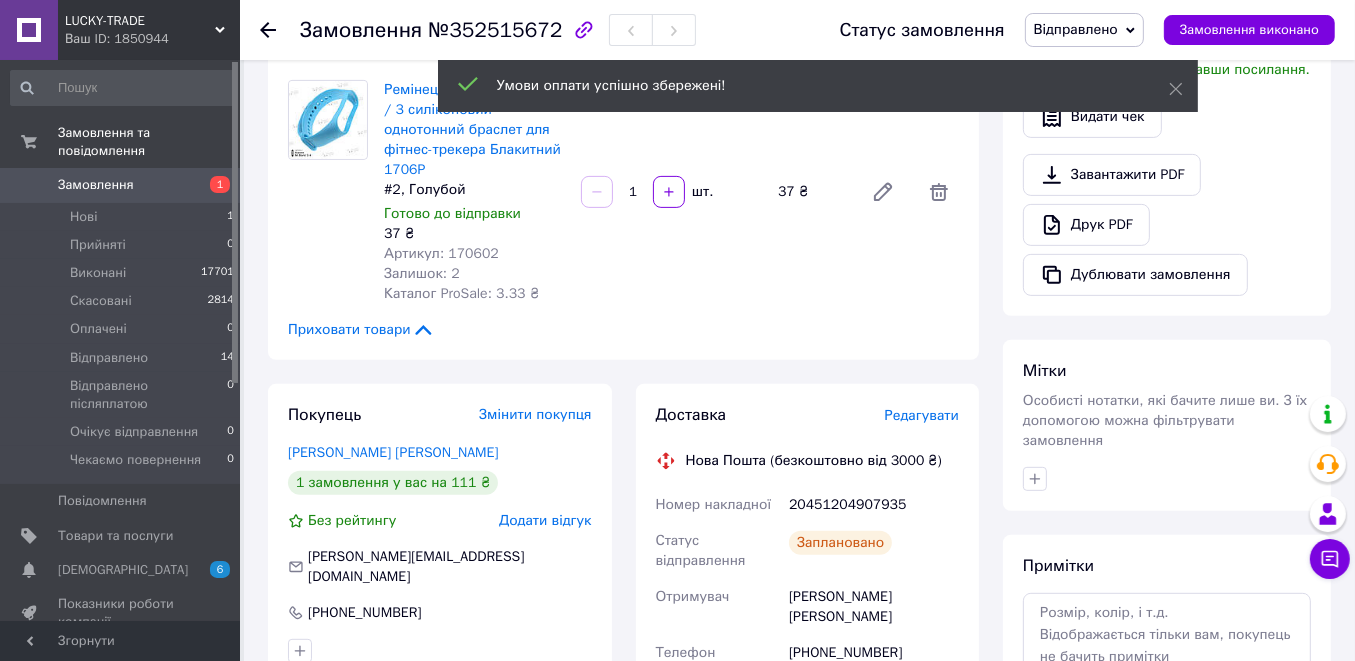 scroll, scrollTop: 600, scrollLeft: 0, axis: vertical 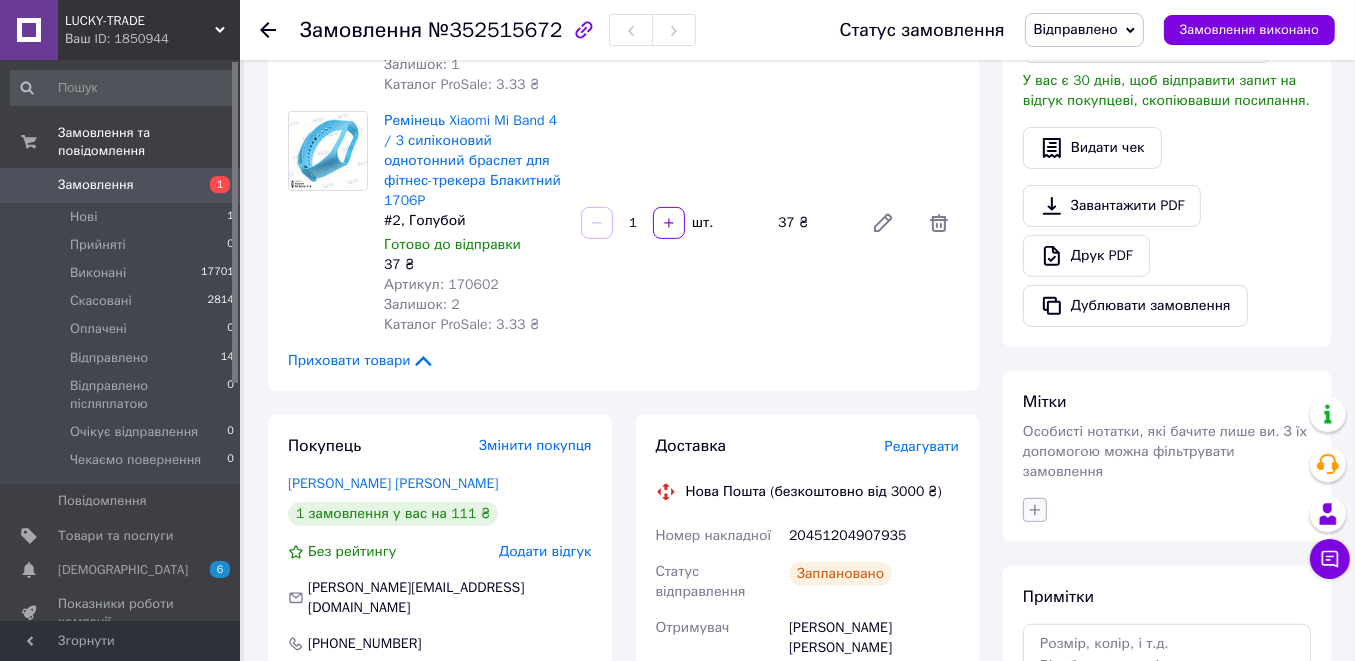 click 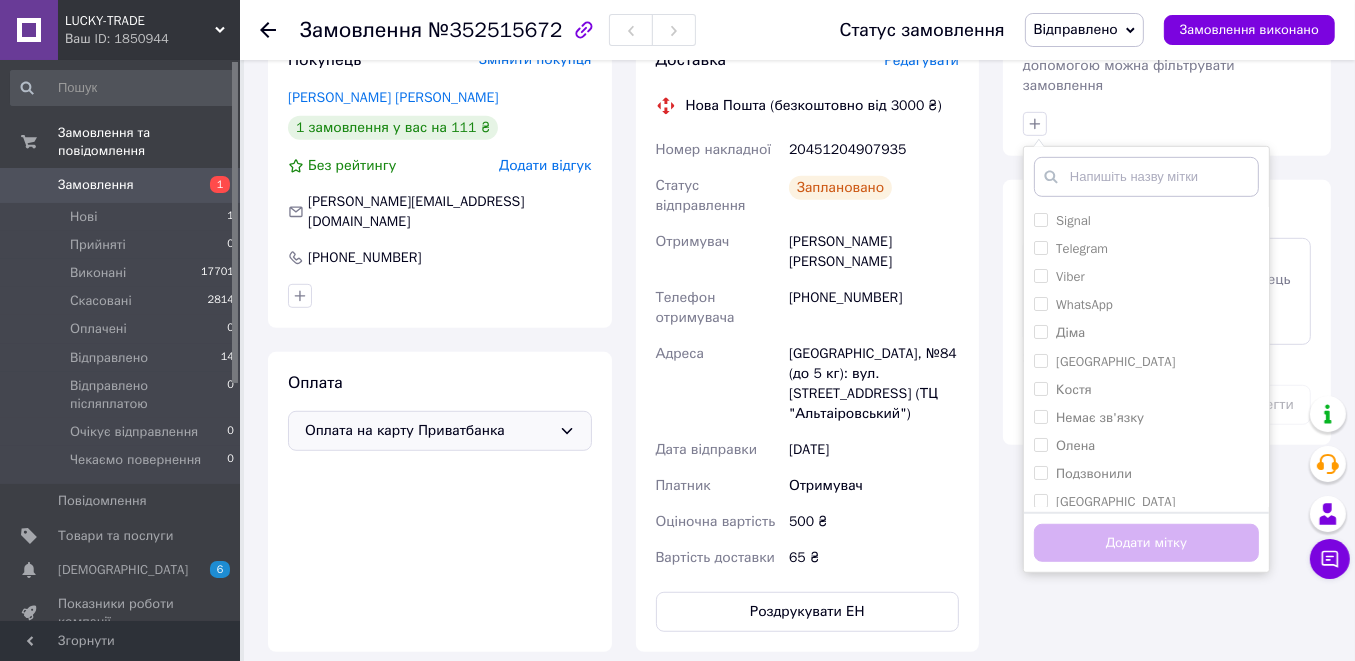 scroll, scrollTop: 1000, scrollLeft: 0, axis: vertical 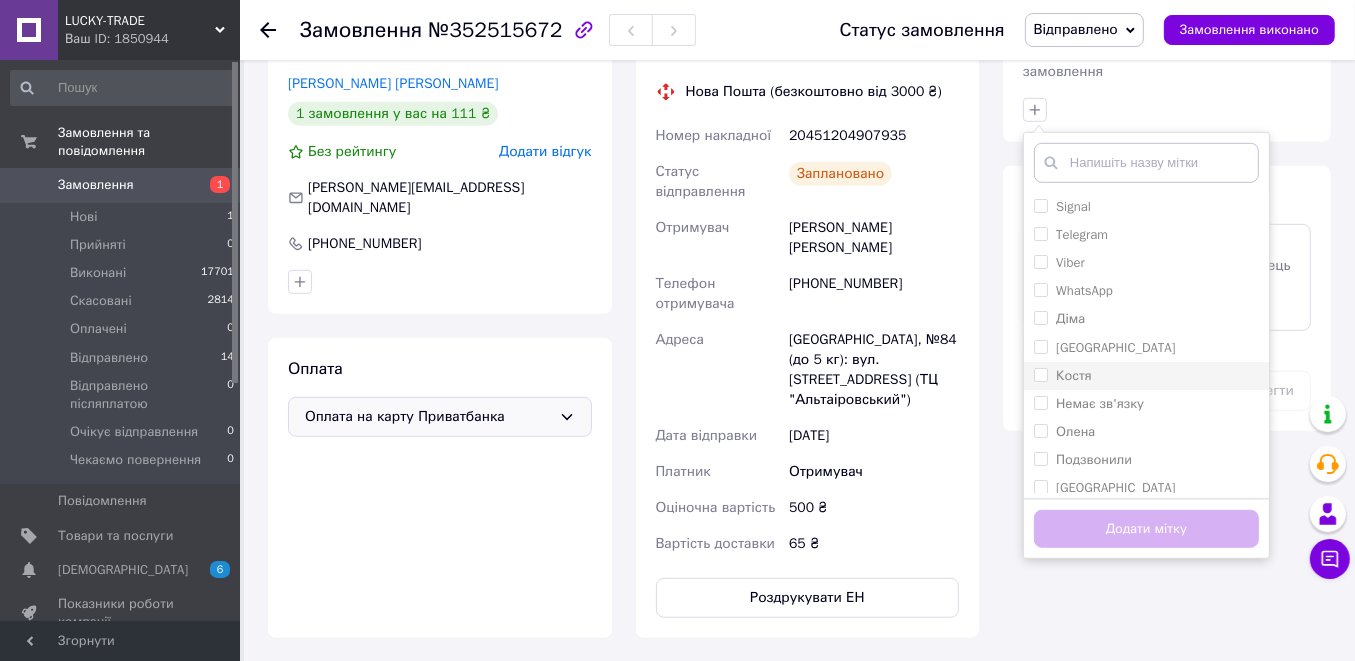 click on "Костя" at bounding box center (1040, 374) 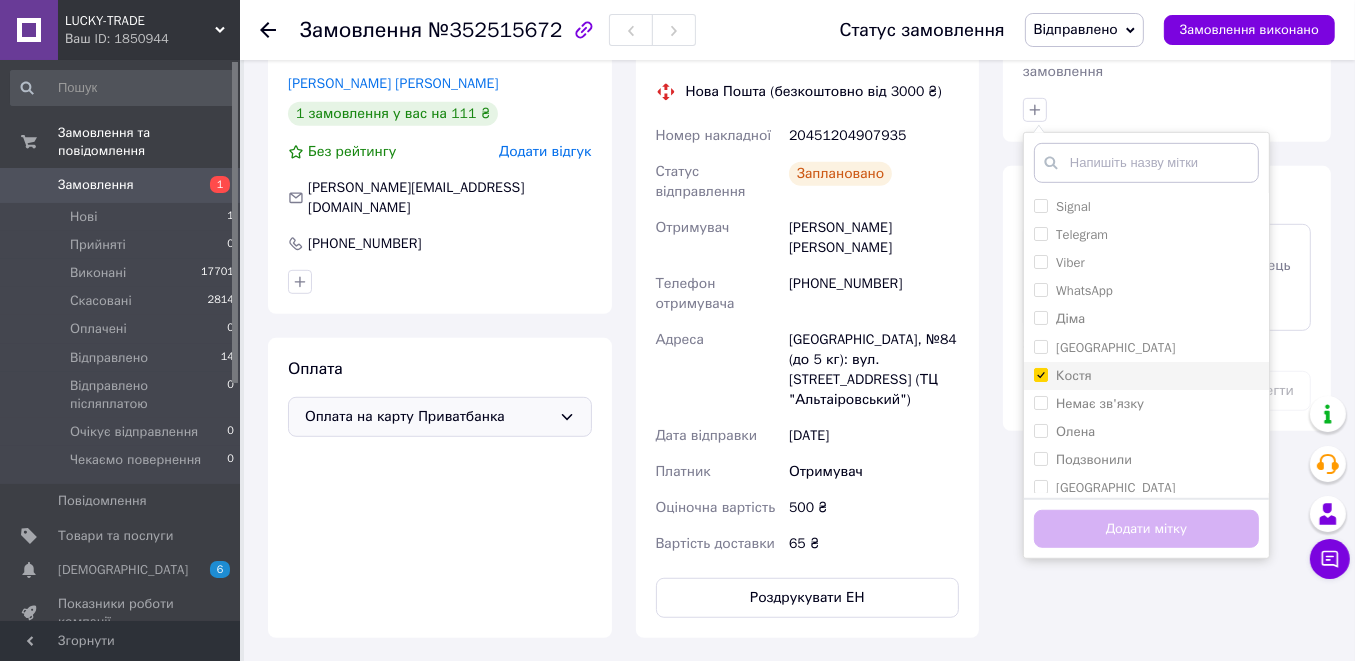 checkbox on "true" 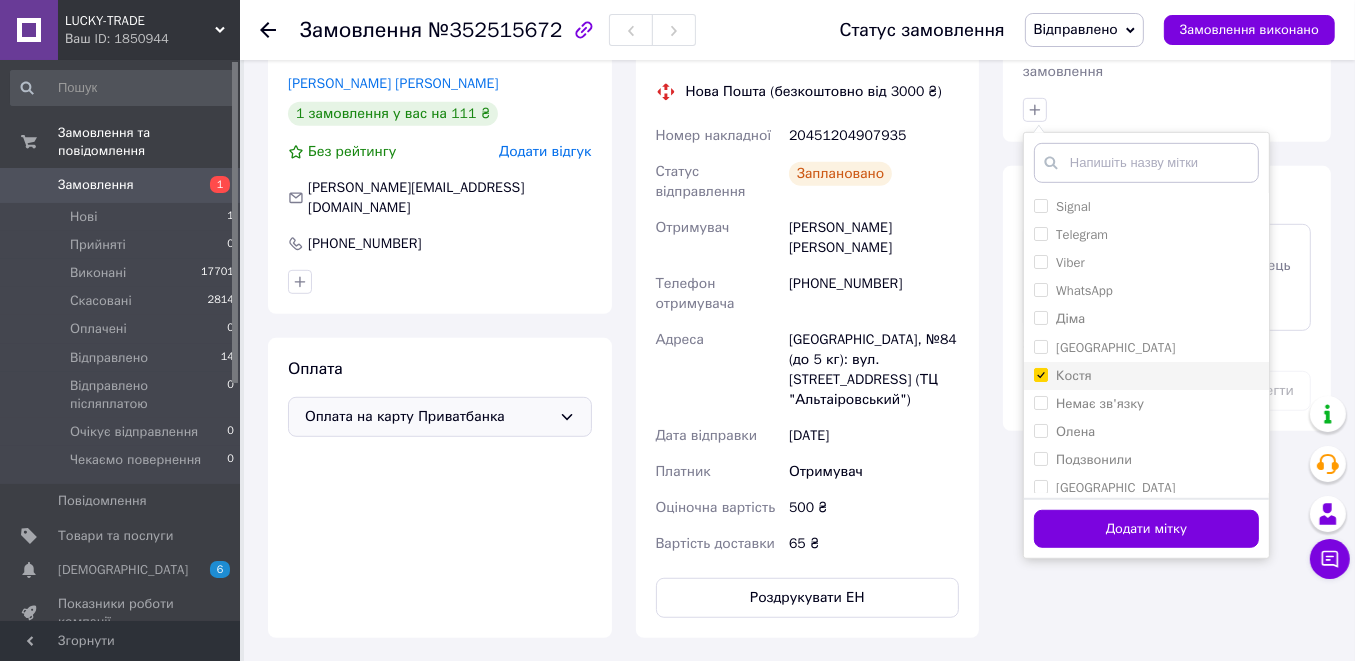 scroll, scrollTop: 66, scrollLeft: 0, axis: vertical 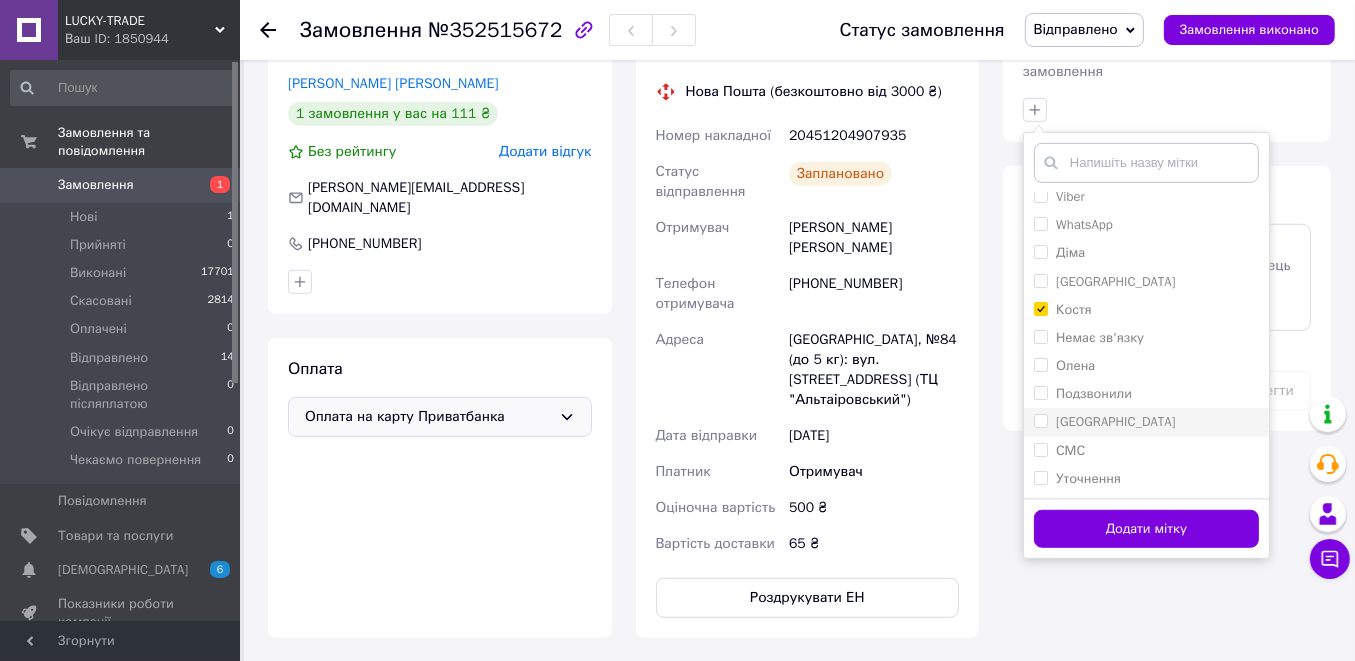 click on "Полтава" at bounding box center (1040, 420) 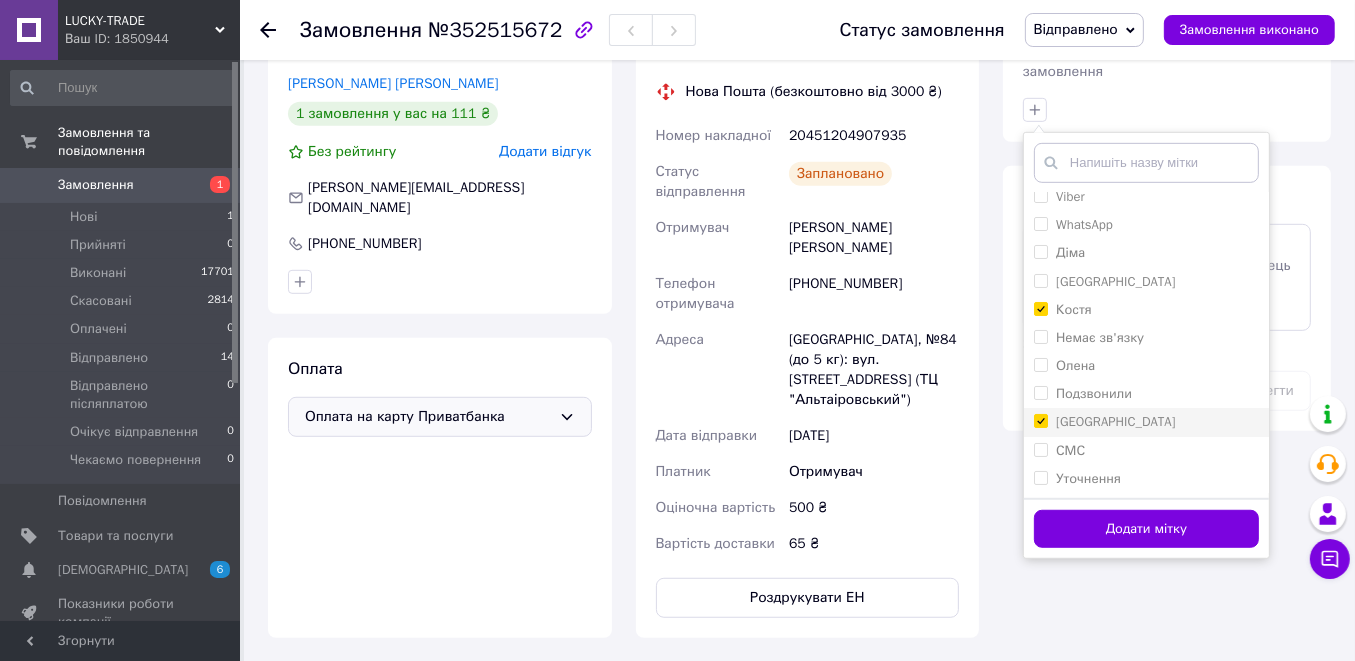 checkbox on "true" 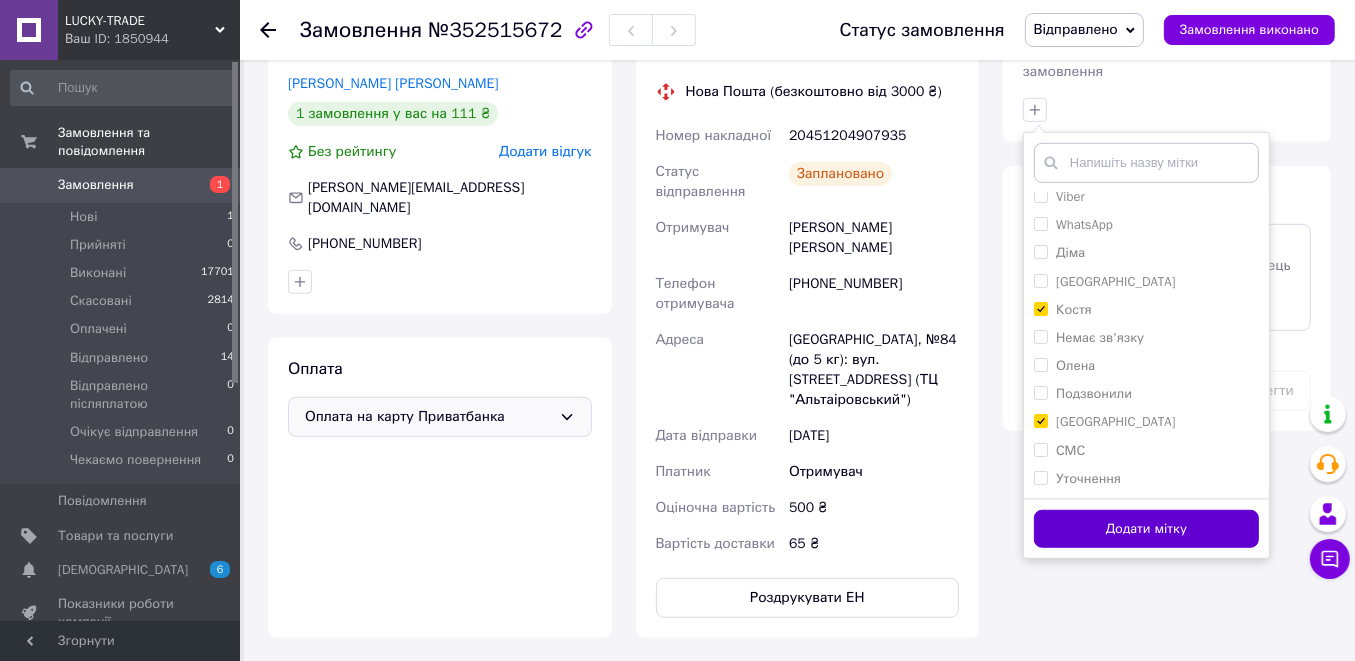 click on "Додати мітку" at bounding box center [1146, 529] 